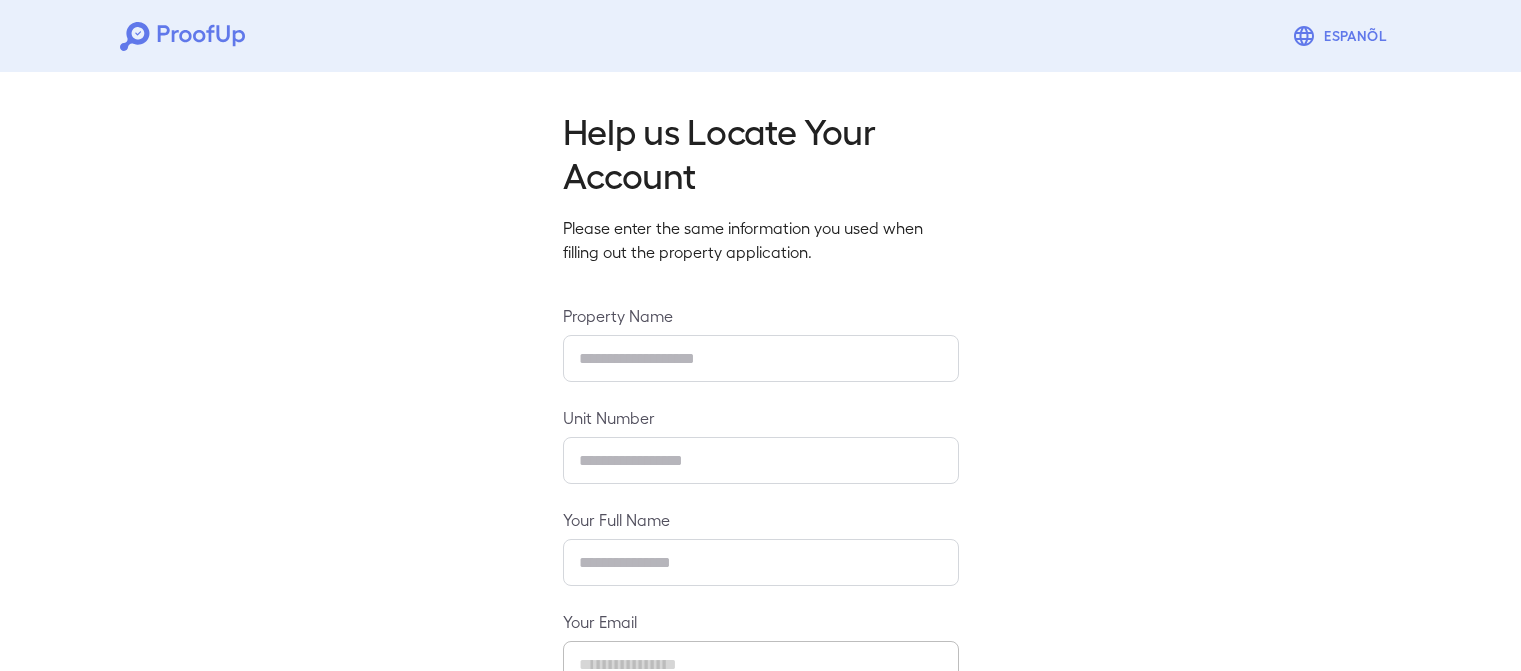 type on "**********" 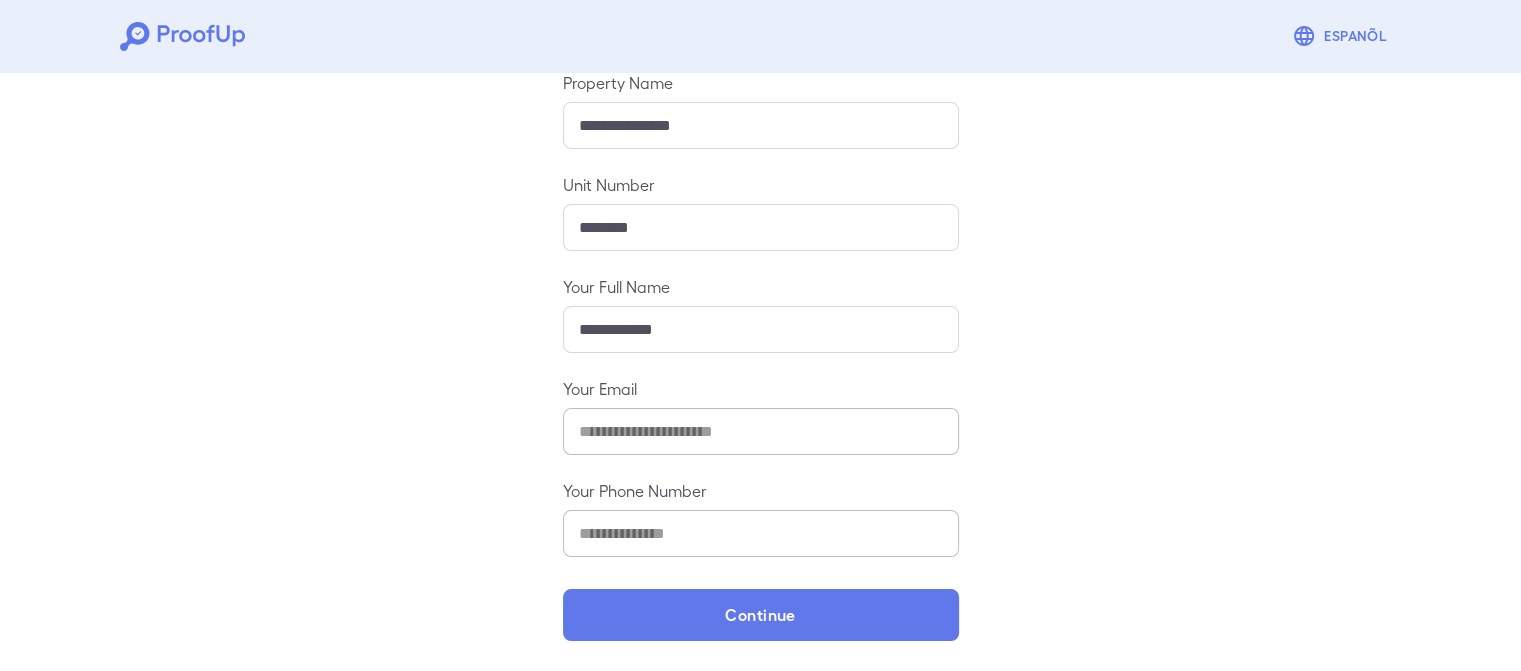 scroll, scrollTop: 234, scrollLeft: 0, axis: vertical 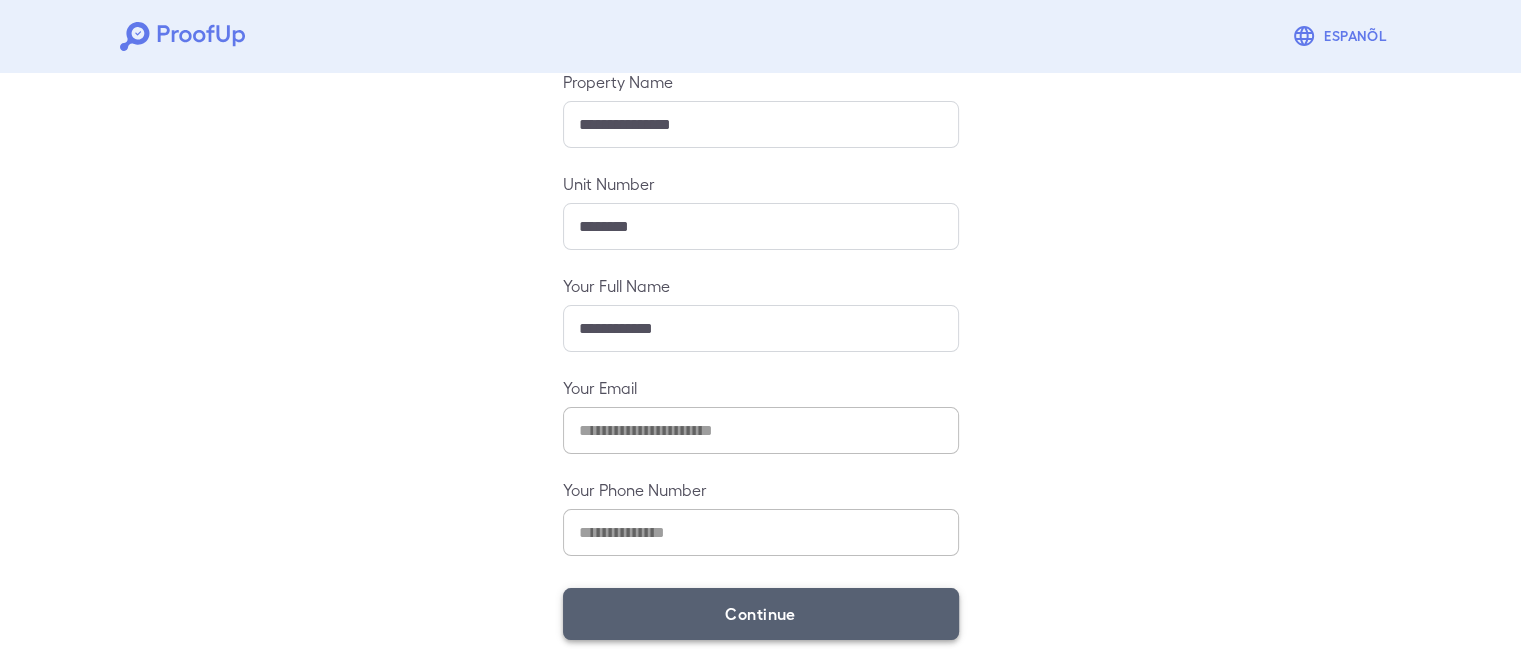 click on "Continue" at bounding box center (761, 614) 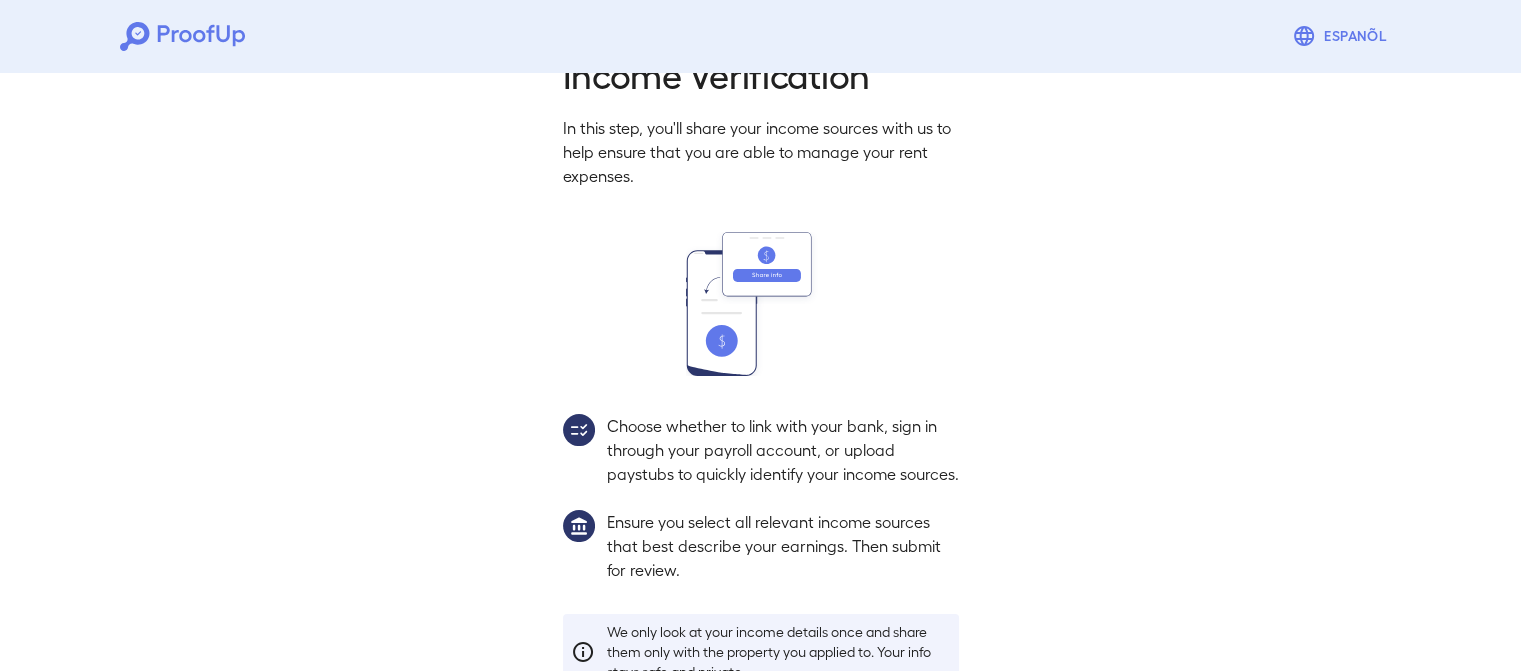 scroll, scrollTop: 206, scrollLeft: 0, axis: vertical 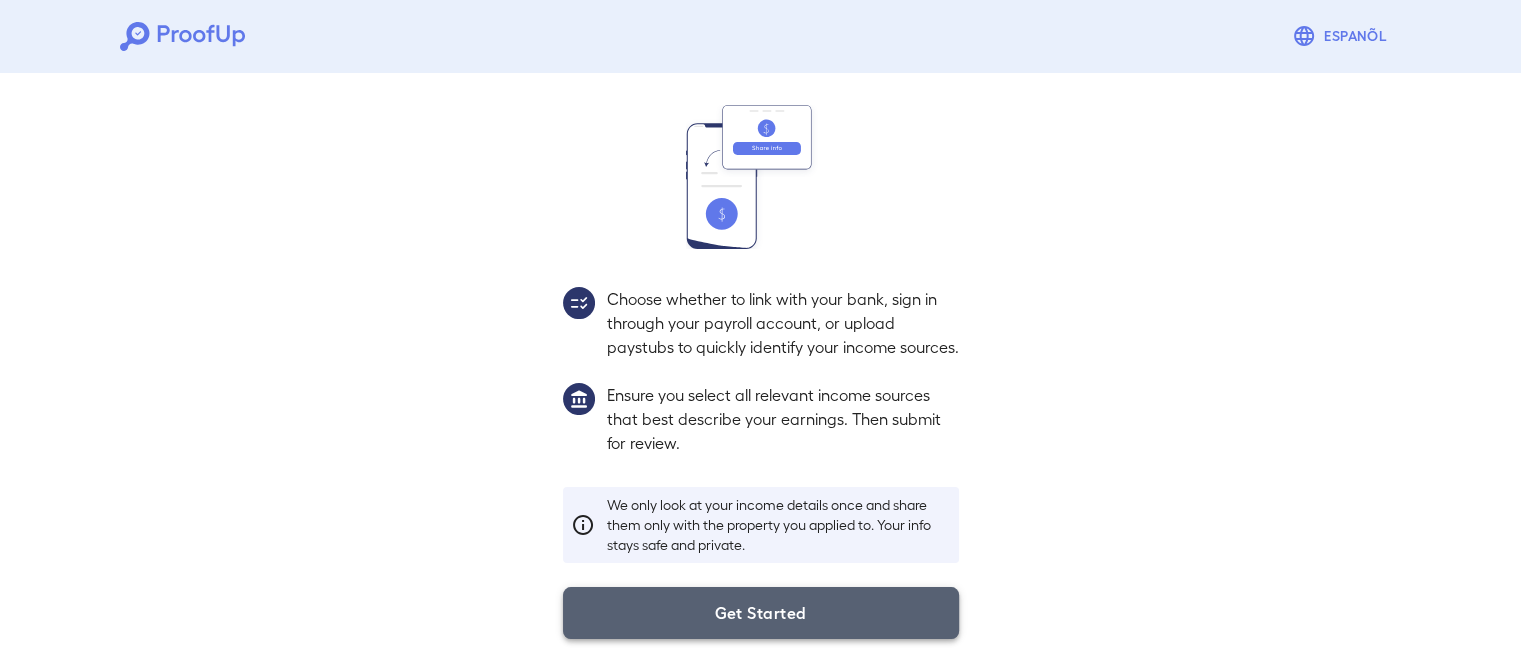 click on "Get Started" at bounding box center (761, 613) 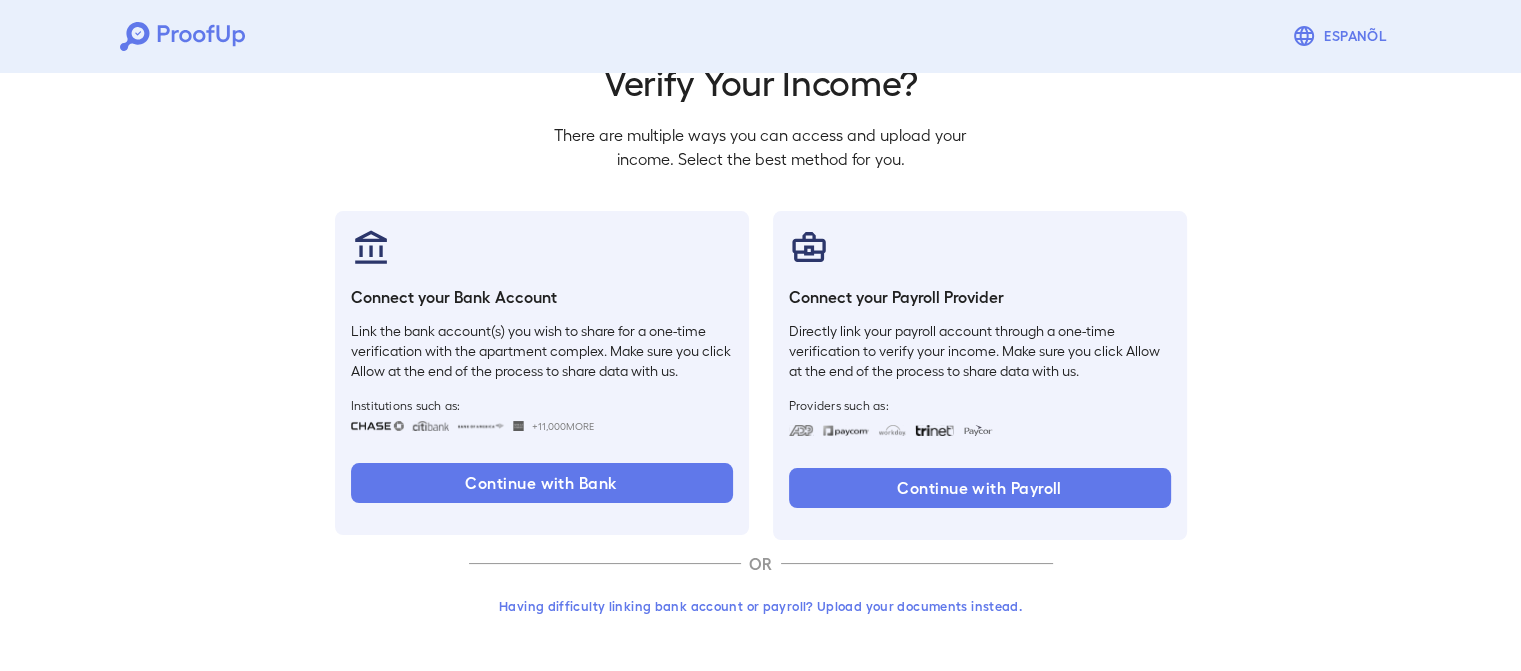 scroll, scrollTop: 92, scrollLeft: 0, axis: vertical 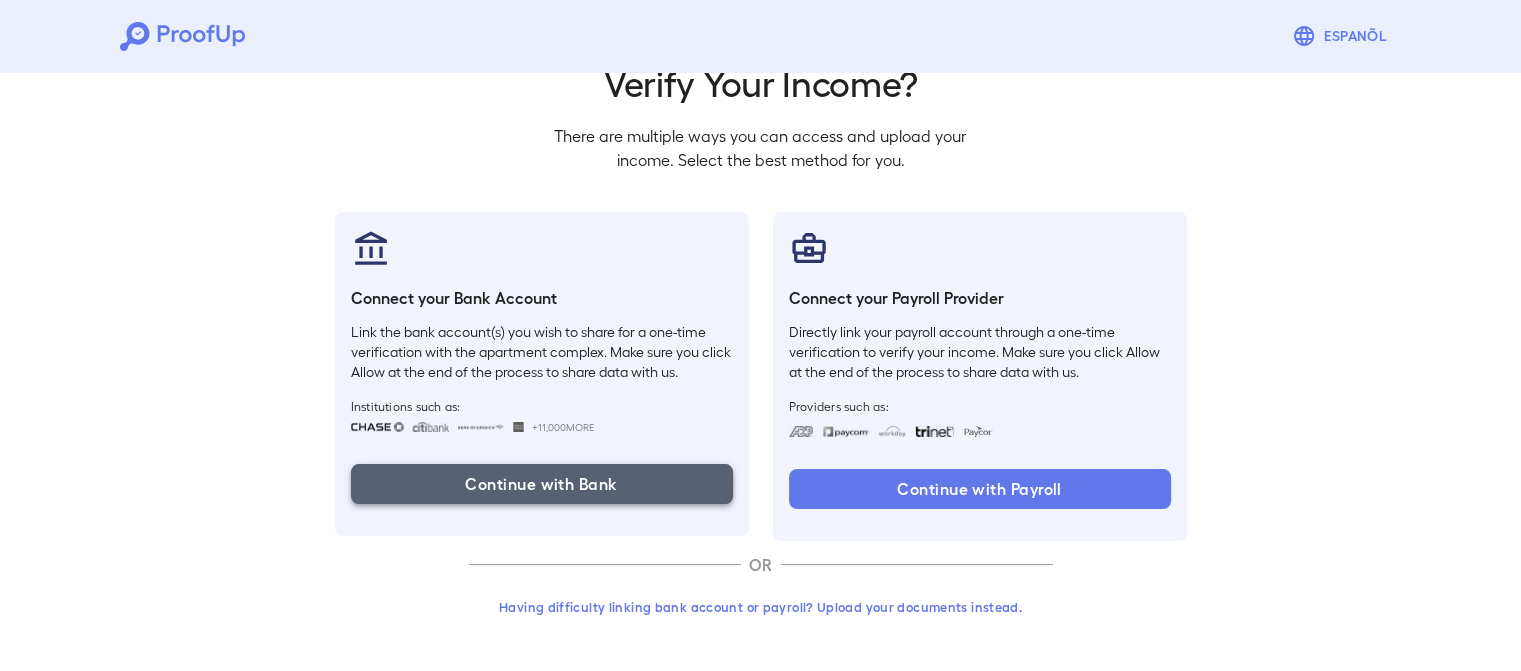 click on "Continue with Bank" at bounding box center [542, 484] 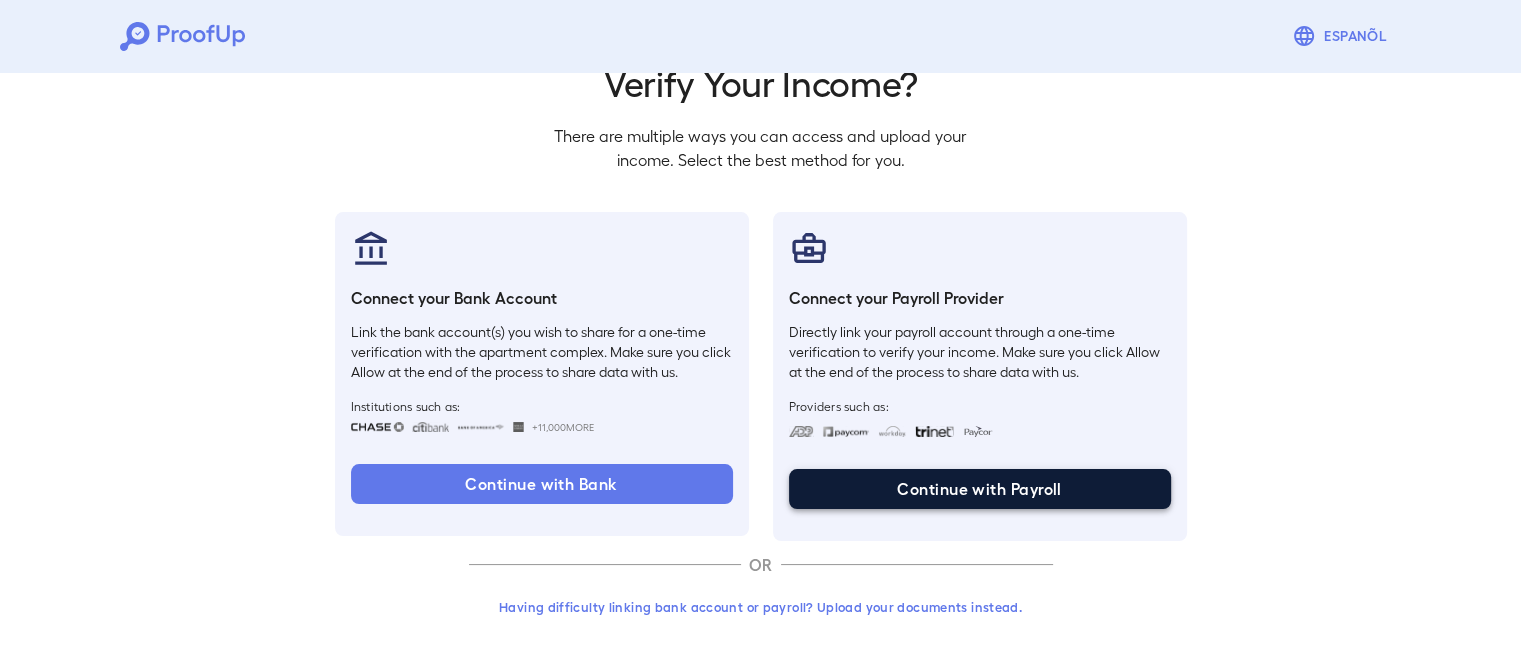 click on "Continue with Payroll" at bounding box center (980, 489) 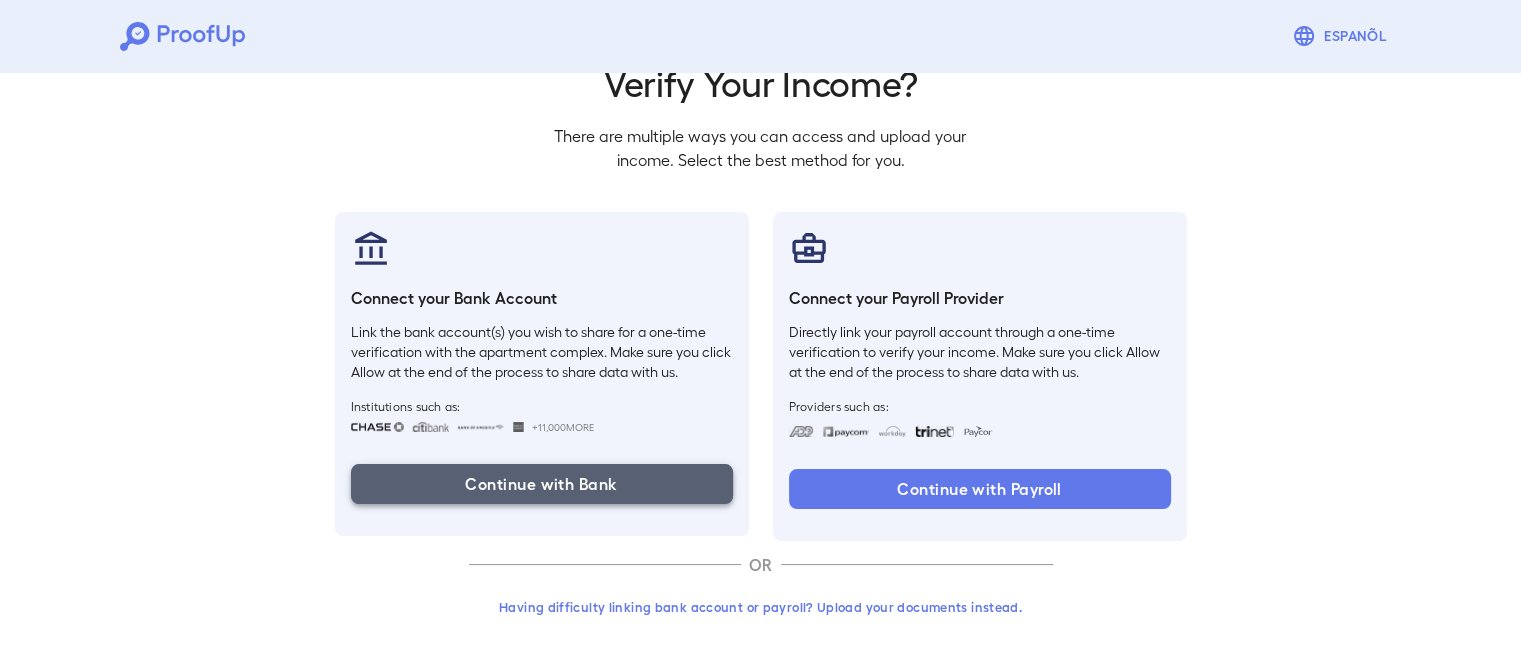 click on "Continue with Bank" at bounding box center [542, 484] 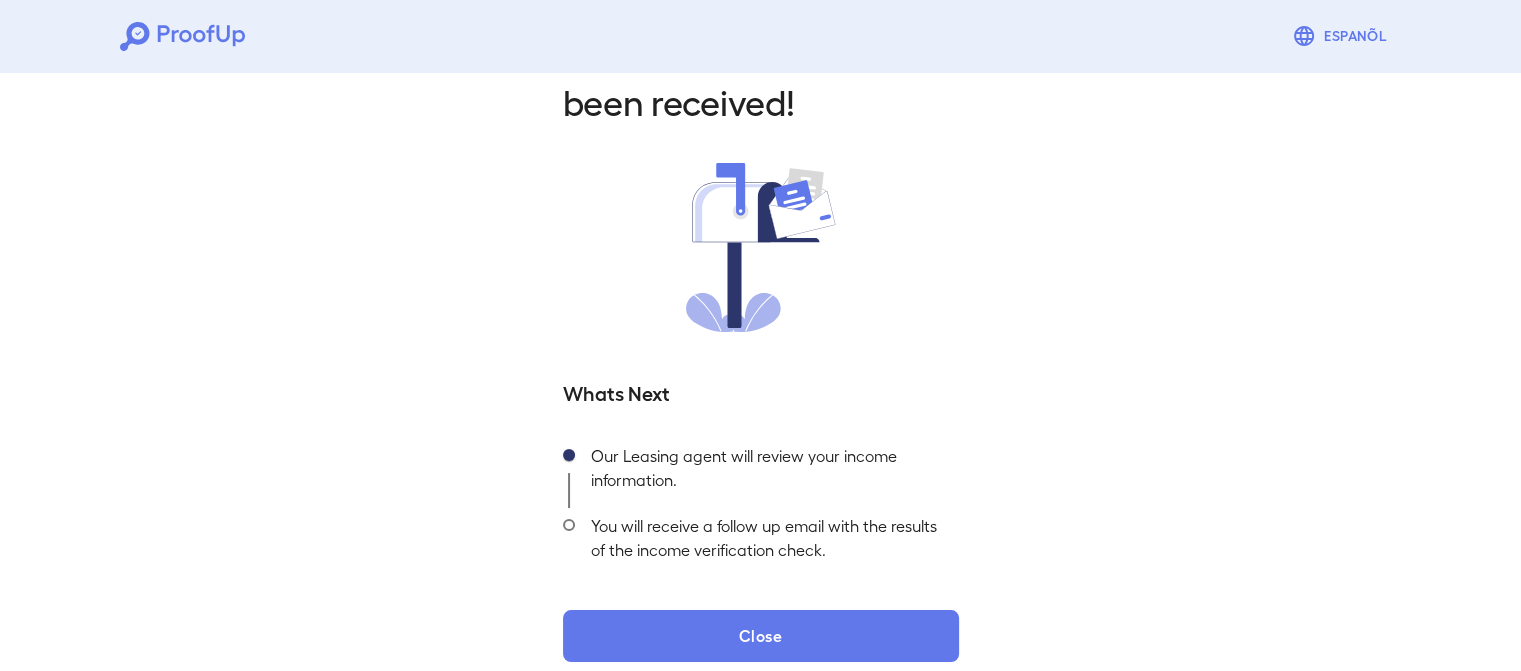 scroll, scrollTop: 95, scrollLeft: 0, axis: vertical 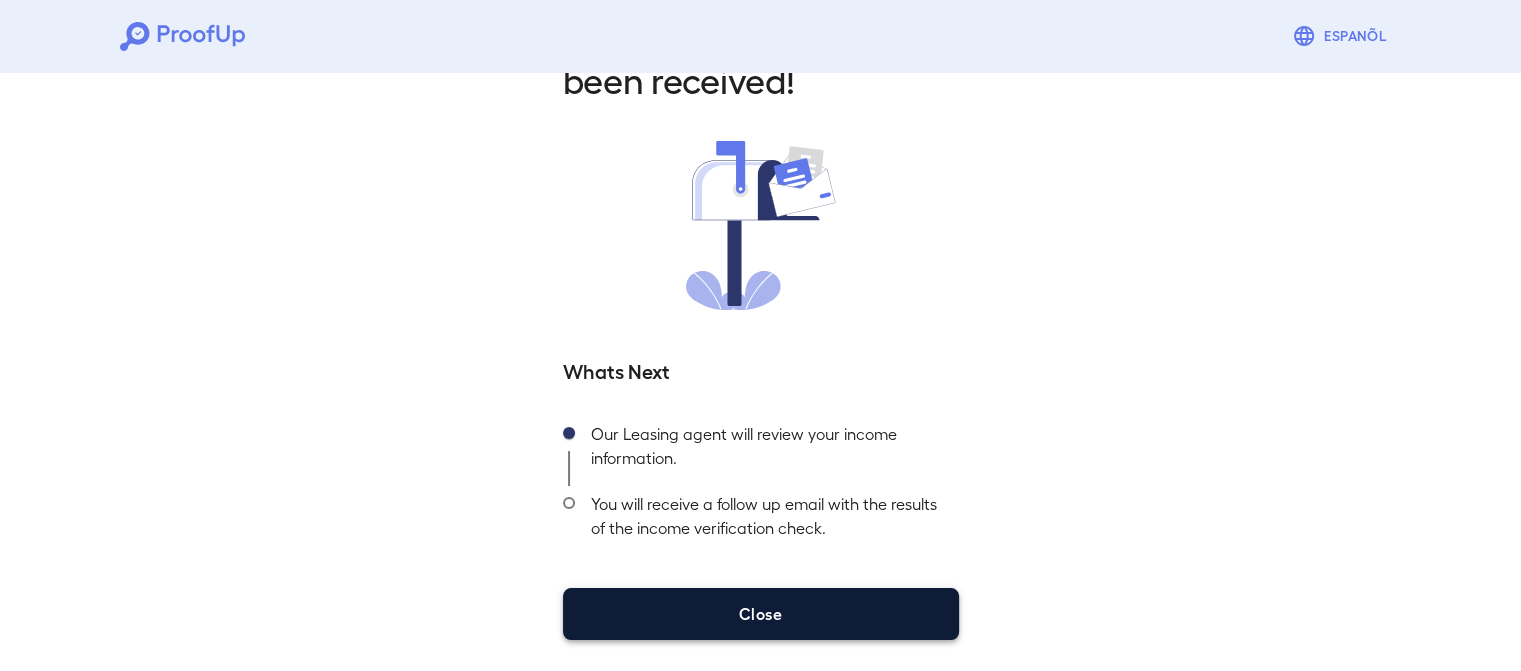 click on "Close" at bounding box center (761, 614) 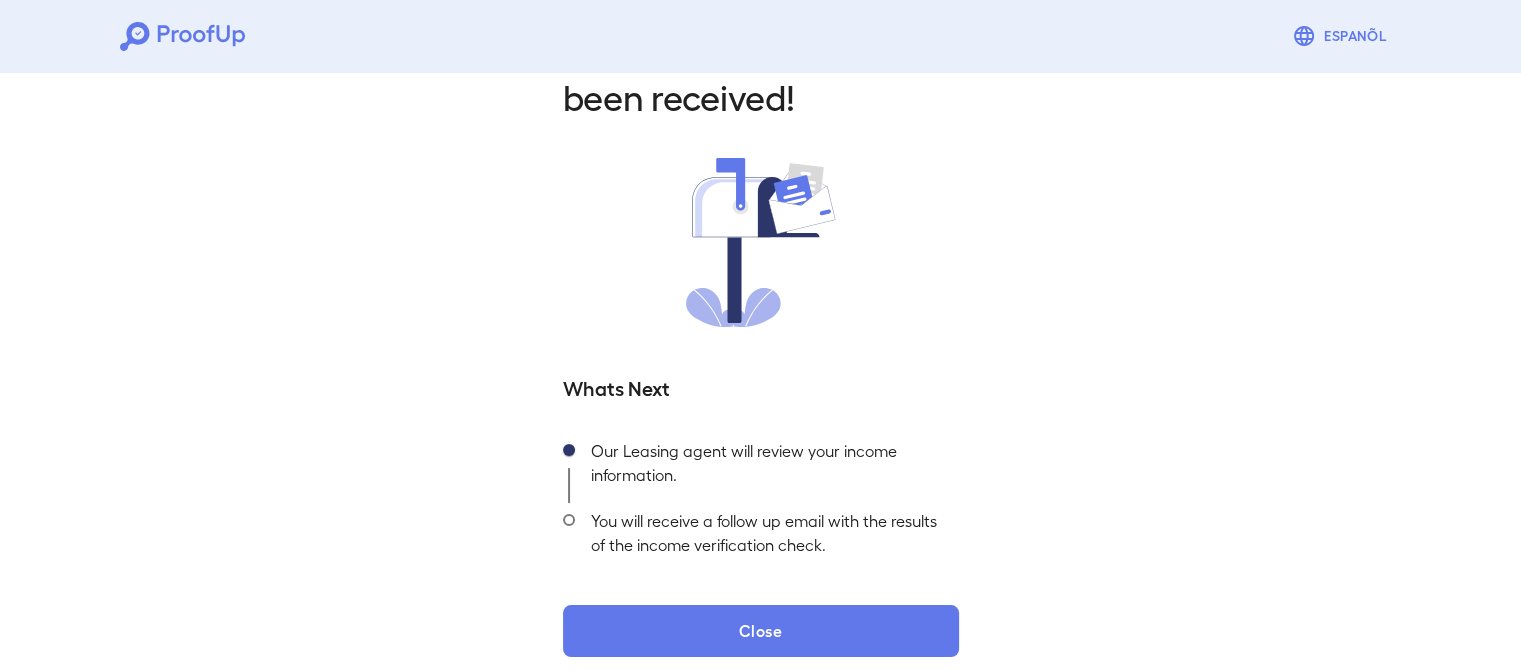 scroll, scrollTop: 95, scrollLeft: 0, axis: vertical 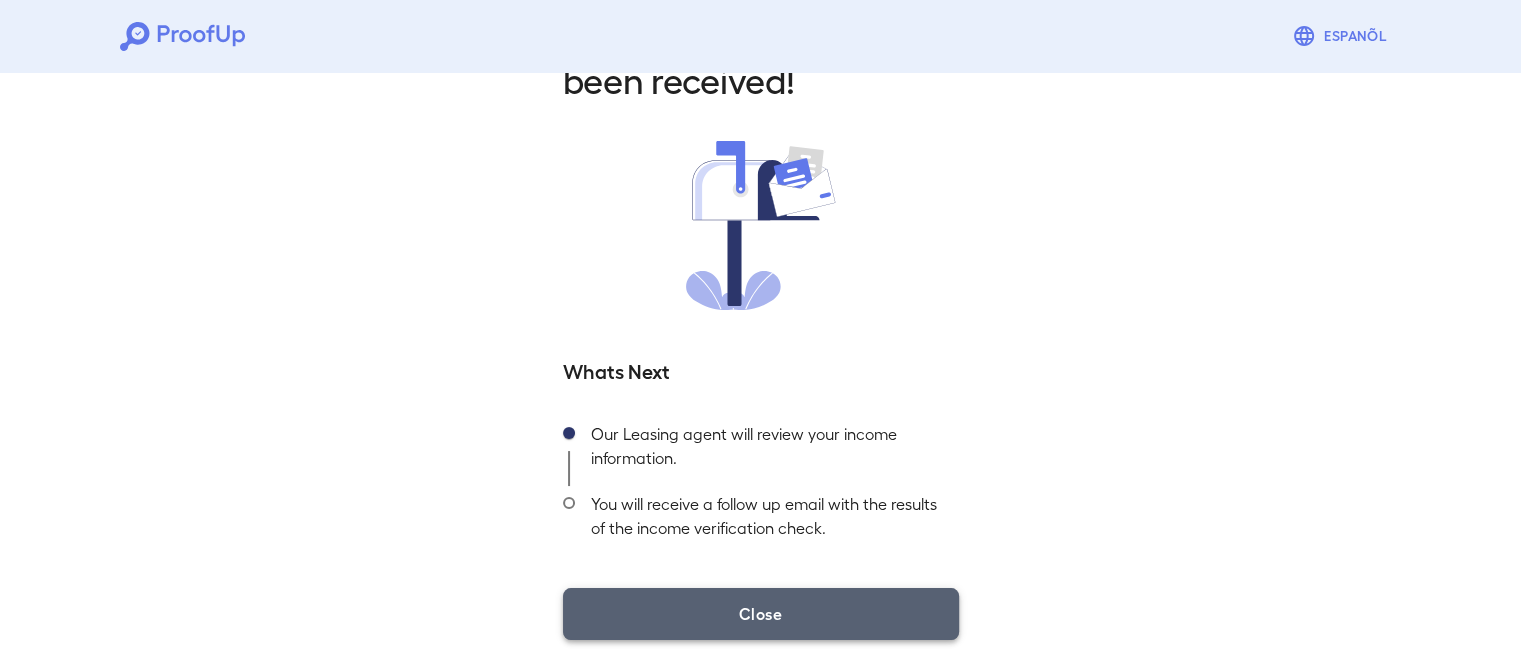 click on "Close" at bounding box center [761, 614] 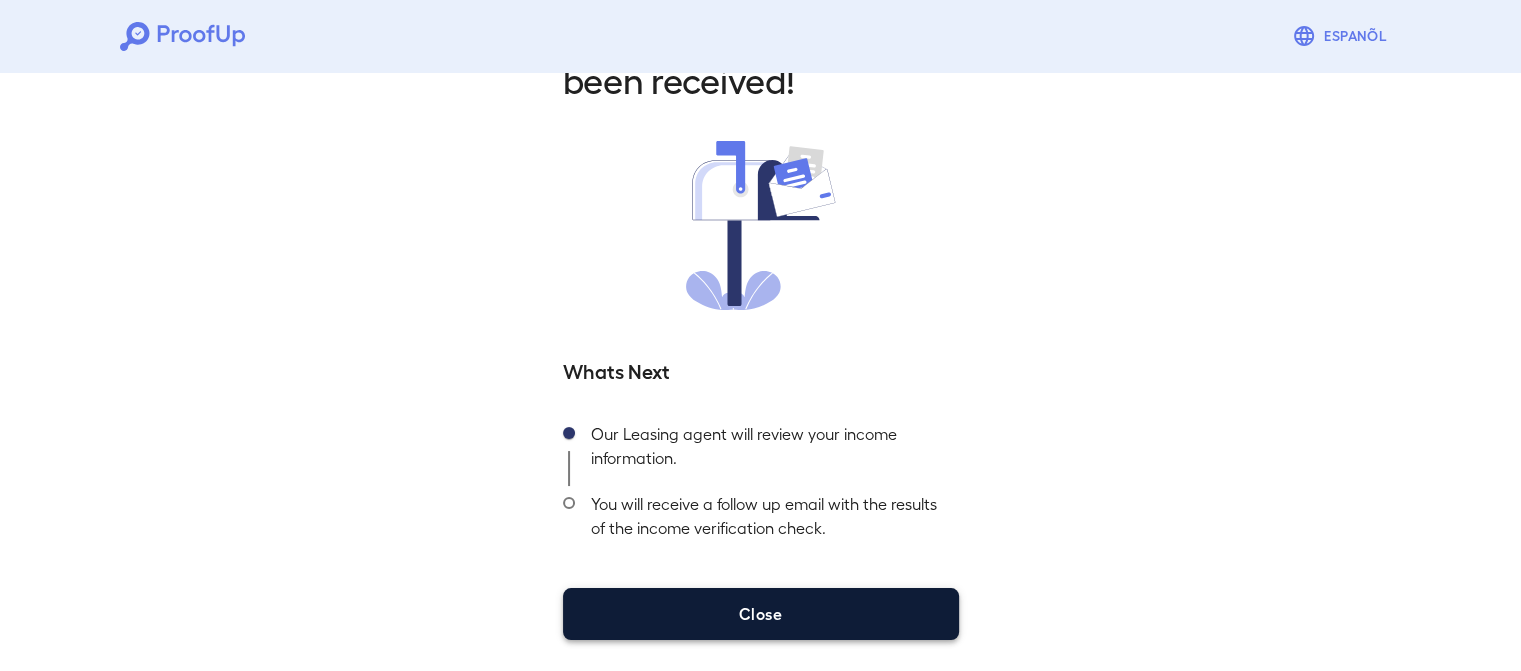 click on "Close" at bounding box center (761, 614) 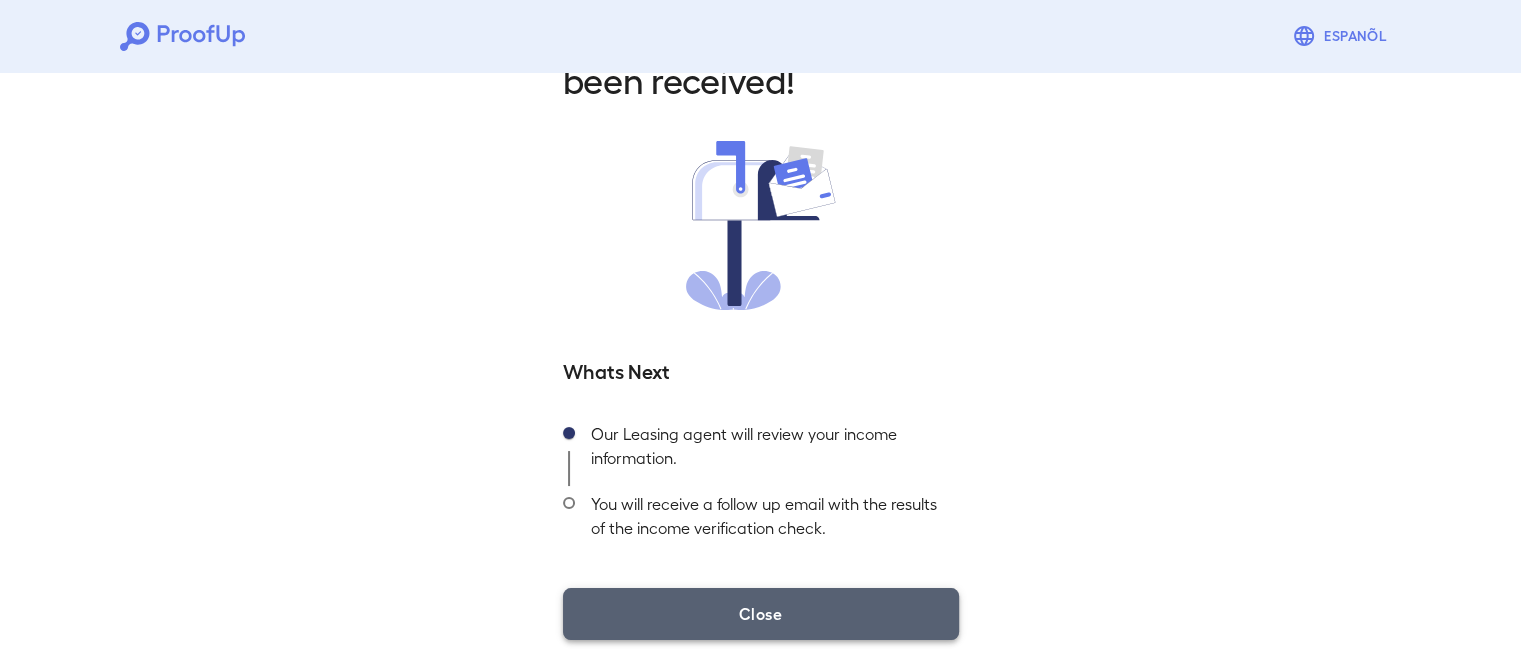 click on "Close" at bounding box center [761, 614] 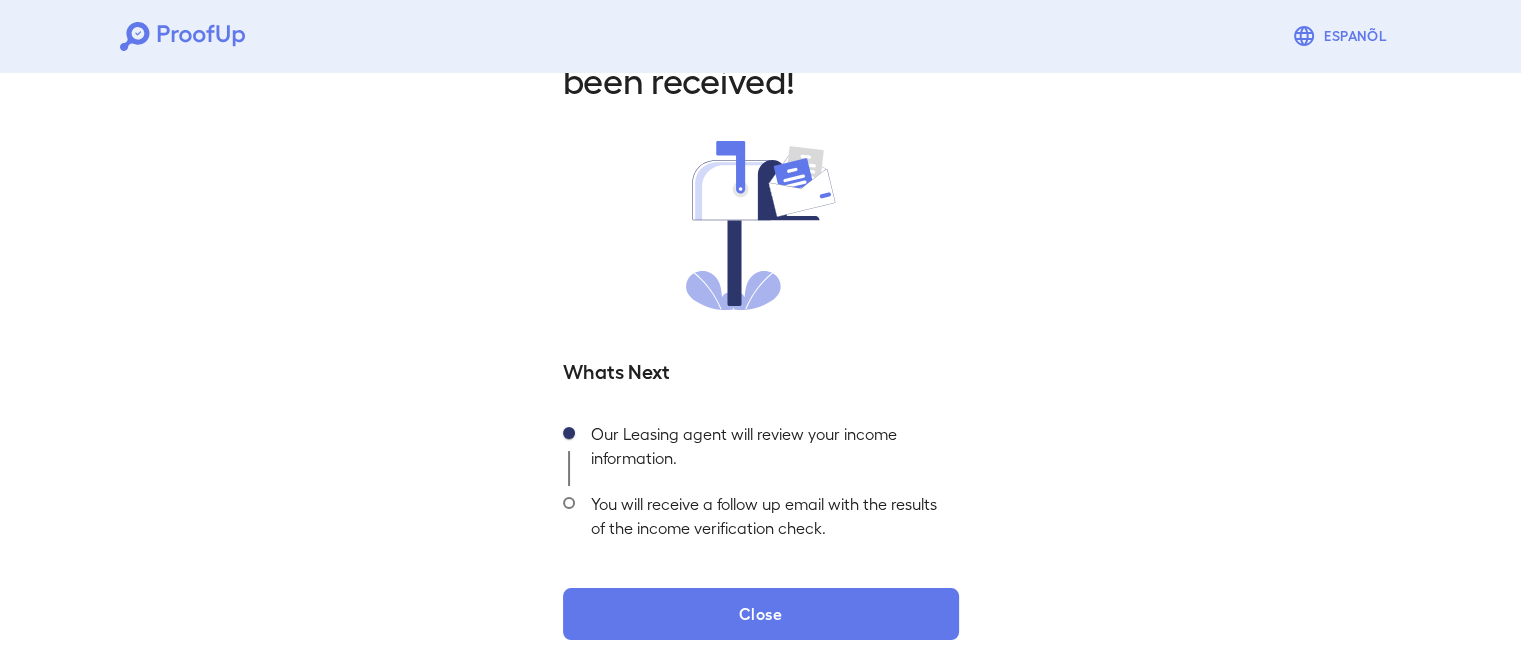 click on "Your Income info has been received! Whats Next Our Leasing agent will review your income information. You will receive a follow up email with the results of the income verification check. Close" at bounding box center (761, 326) 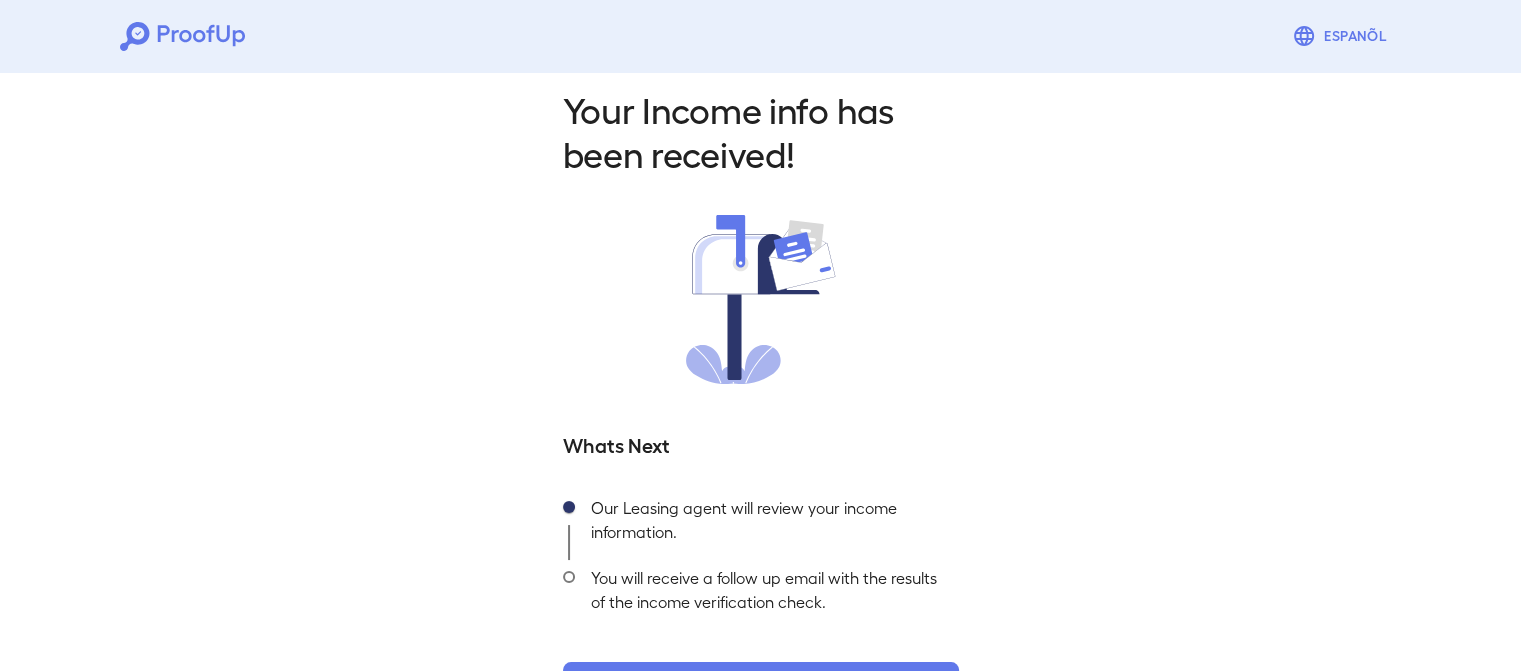 scroll, scrollTop: 0, scrollLeft: 0, axis: both 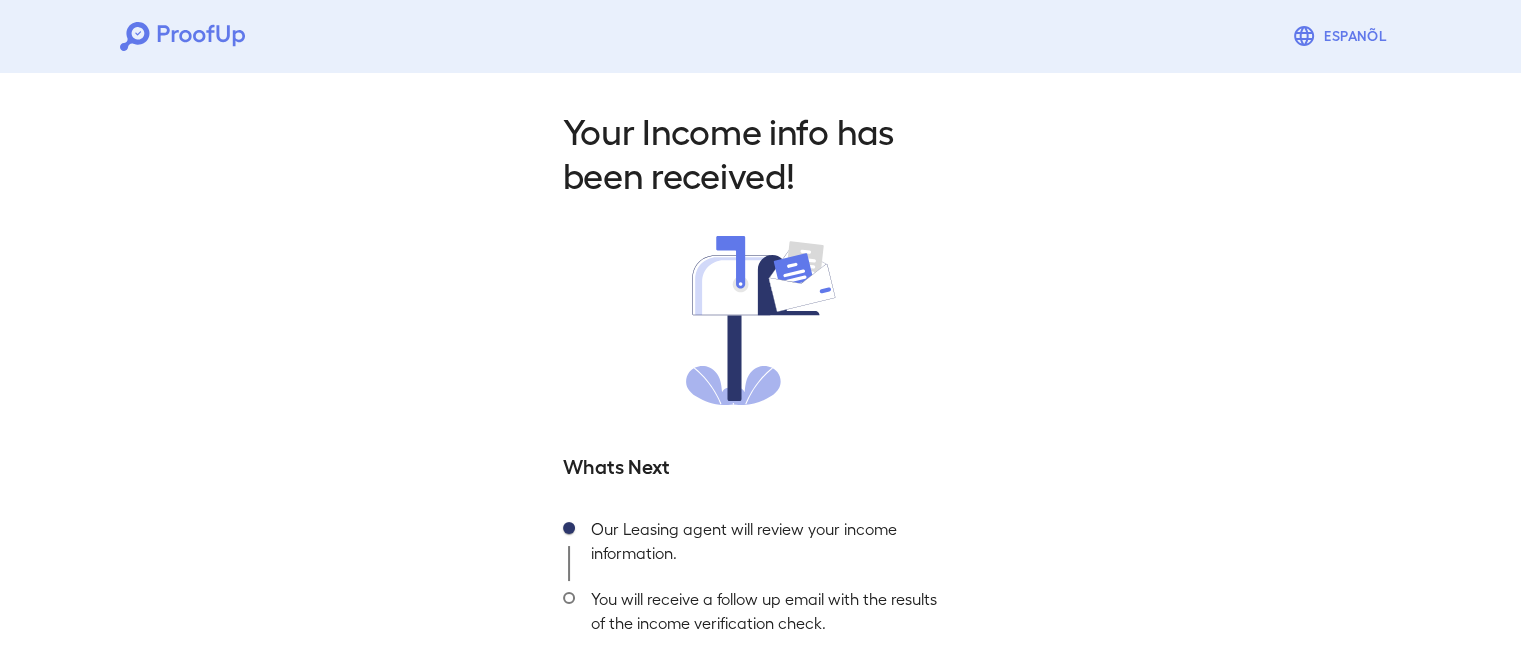 click on "Your Income info has been received! Whats Next Our Leasing agent will review your income information. You will receive a follow up email with the results of the income verification check. Close" at bounding box center [760, 415] 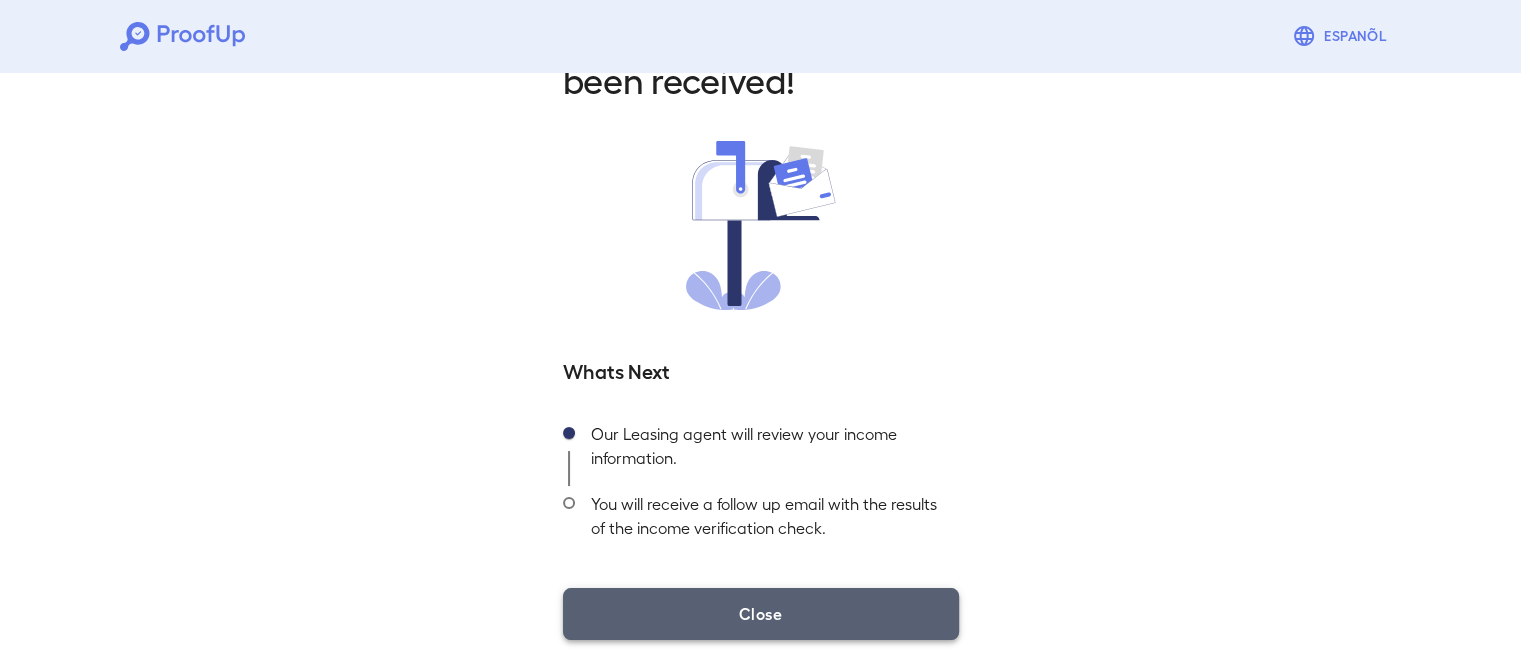 click on "Close" at bounding box center [761, 614] 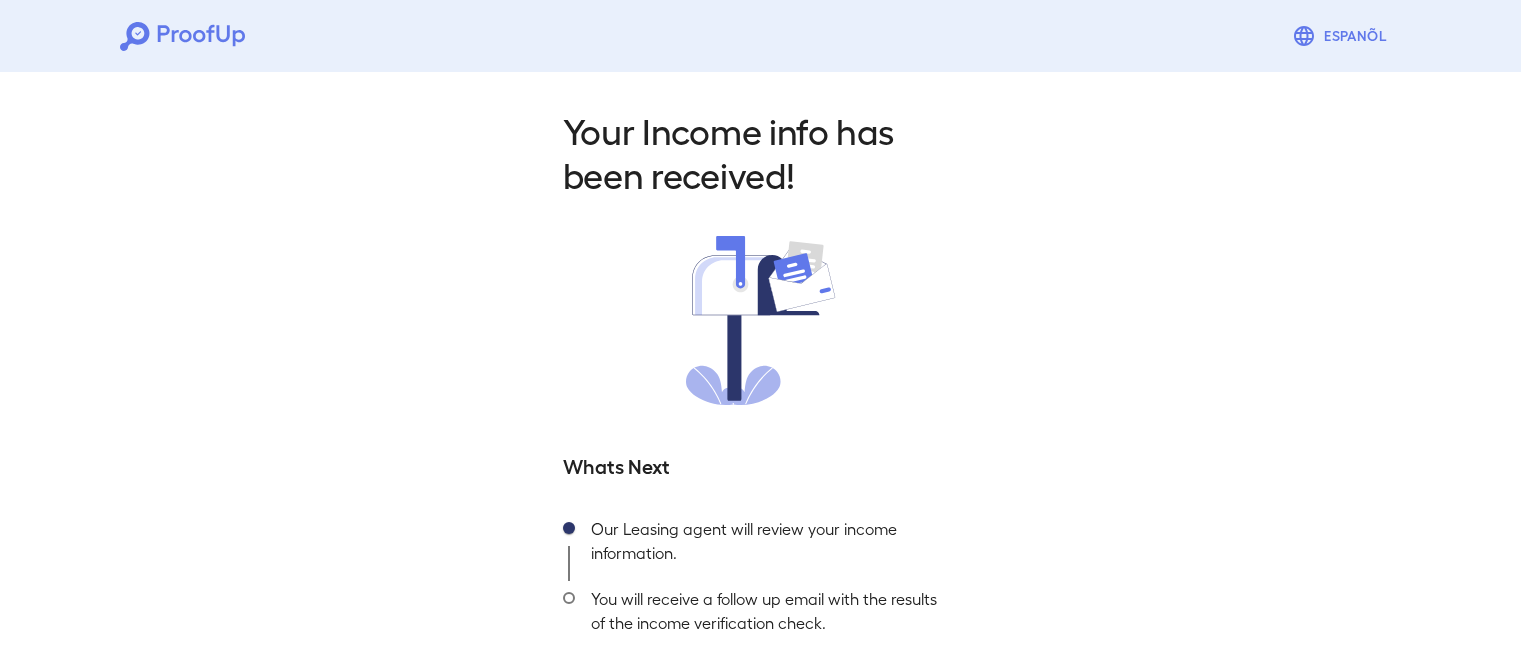 scroll, scrollTop: 95, scrollLeft: 0, axis: vertical 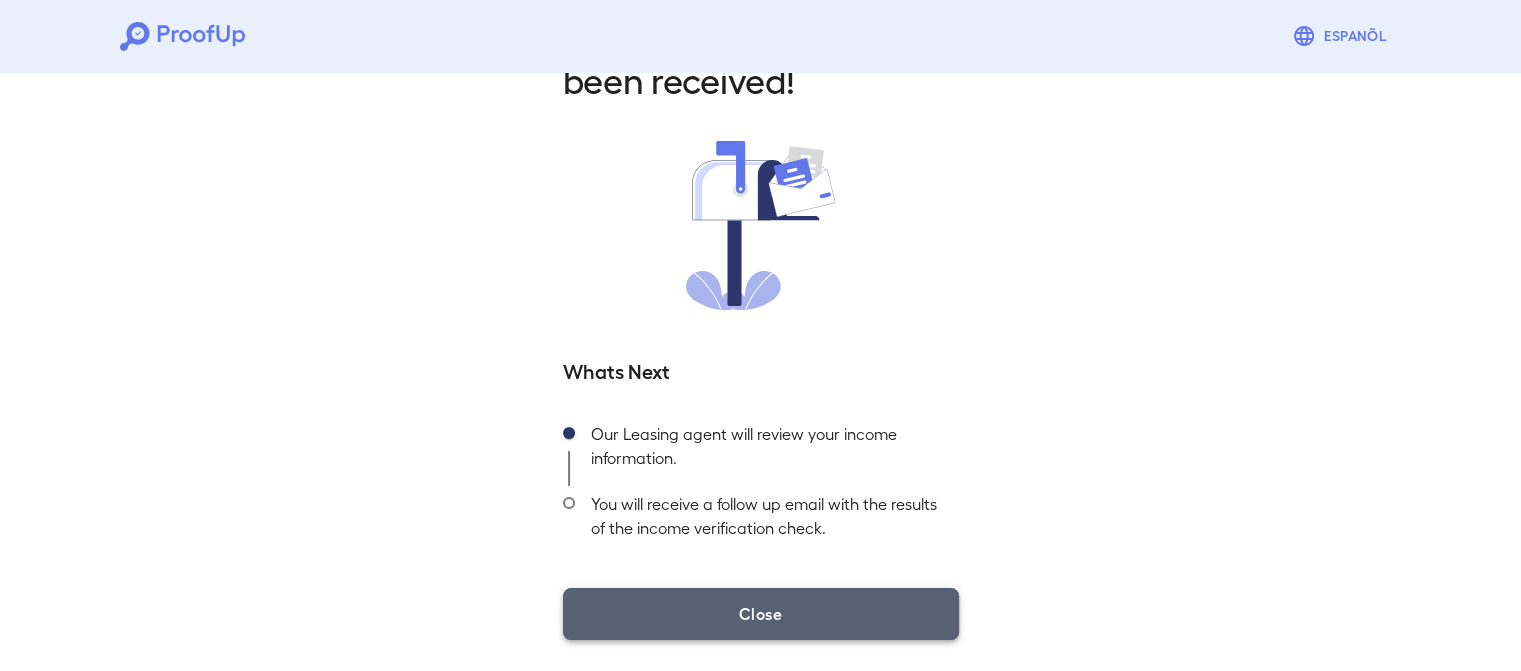 click on "Close" at bounding box center [761, 614] 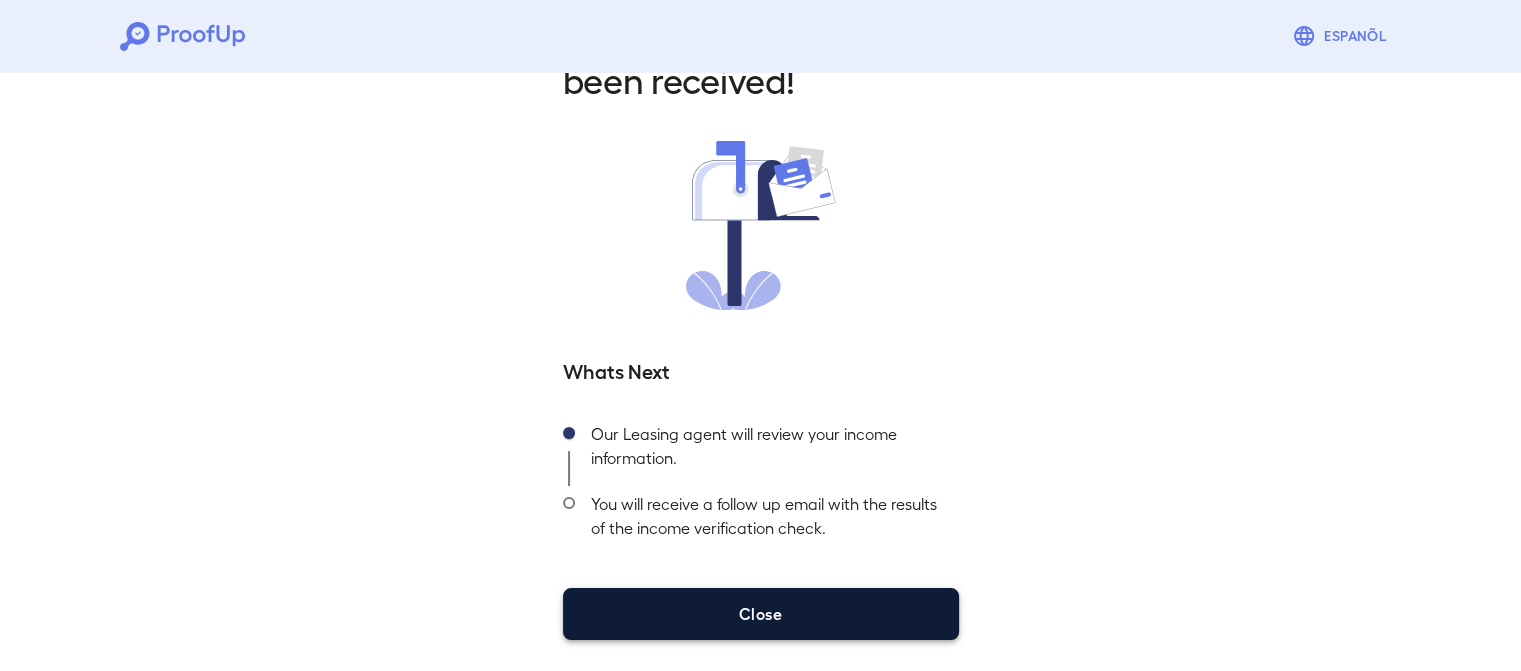 click on "Close" at bounding box center [761, 614] 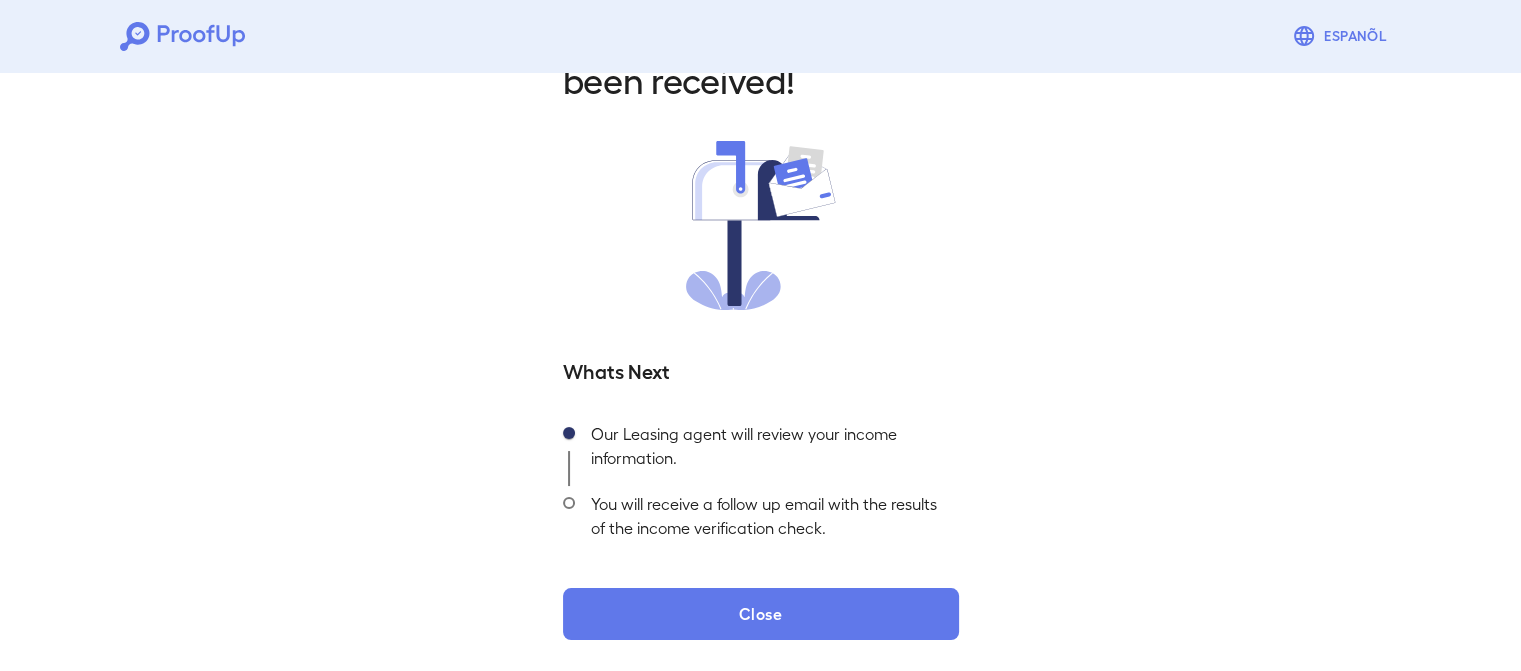 scroll, scrollTop: 0, scrollLeft: 0, axis: both 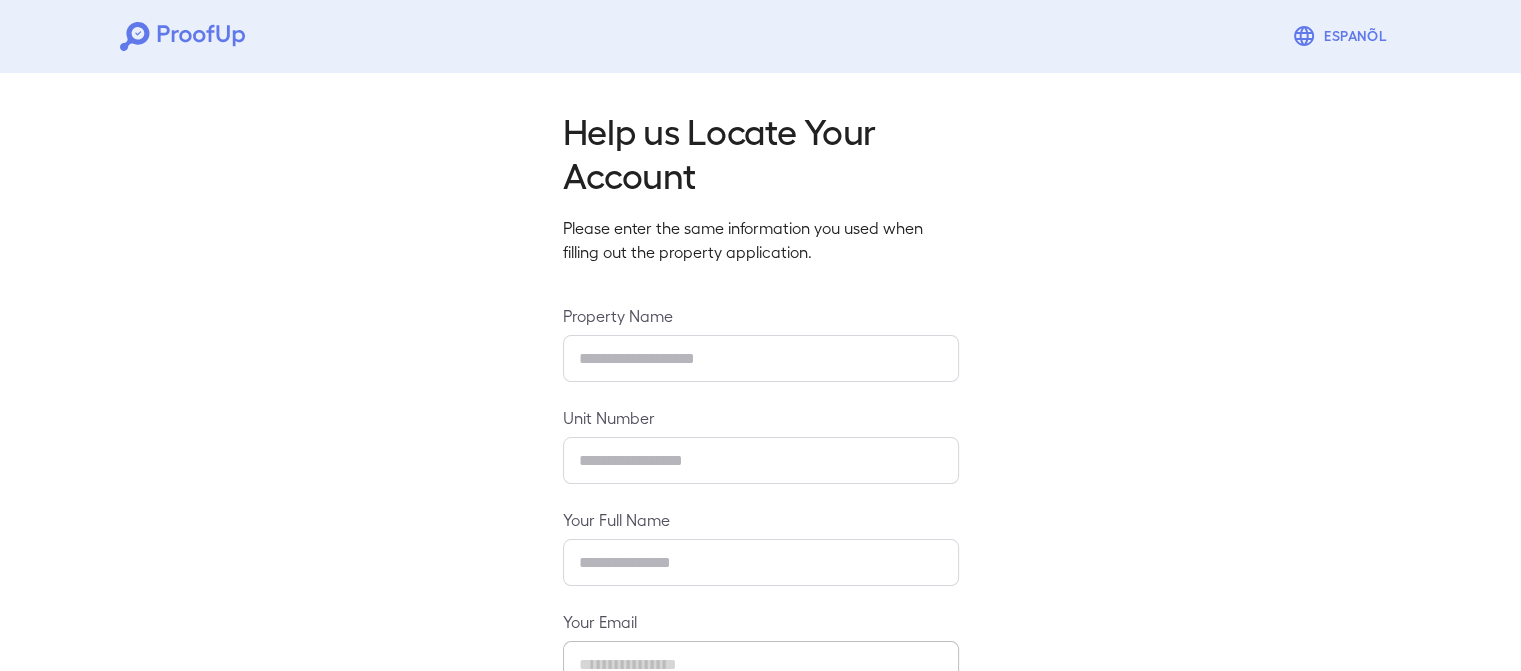 type on "**********" 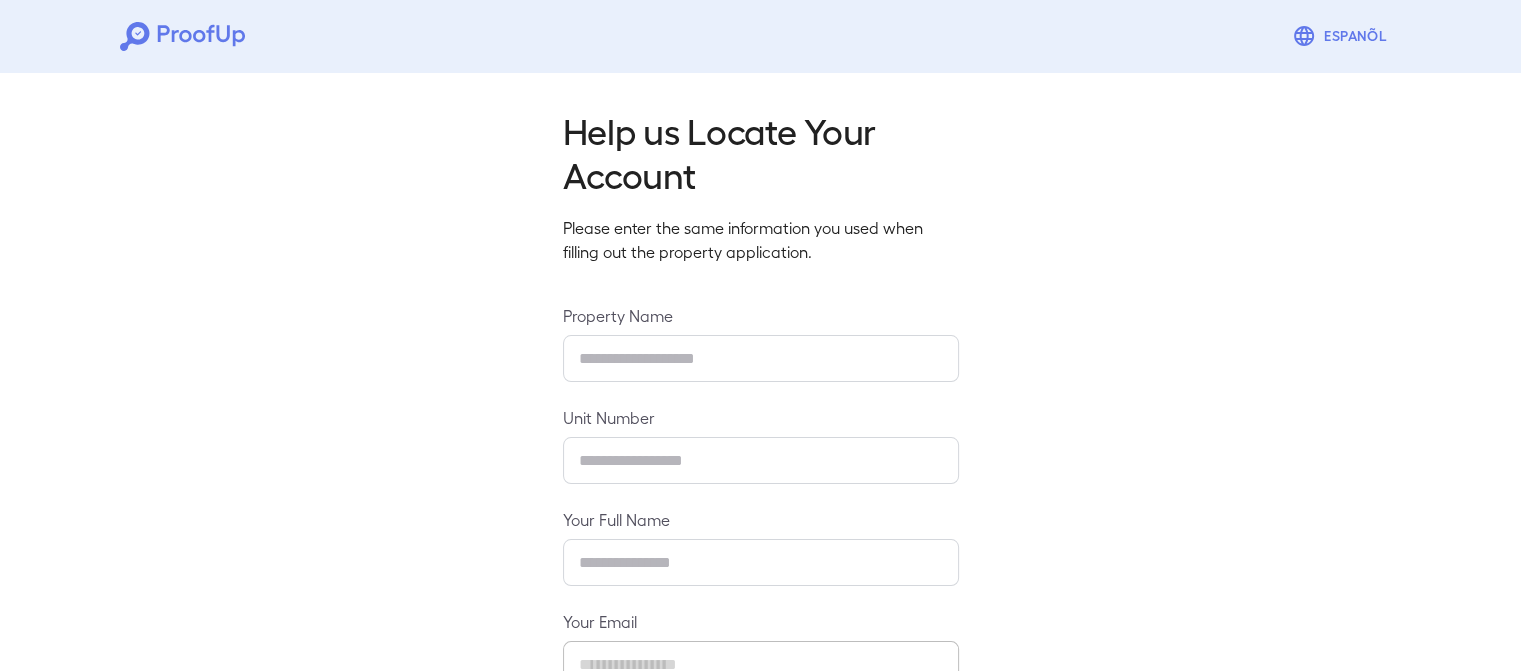 type on "********" 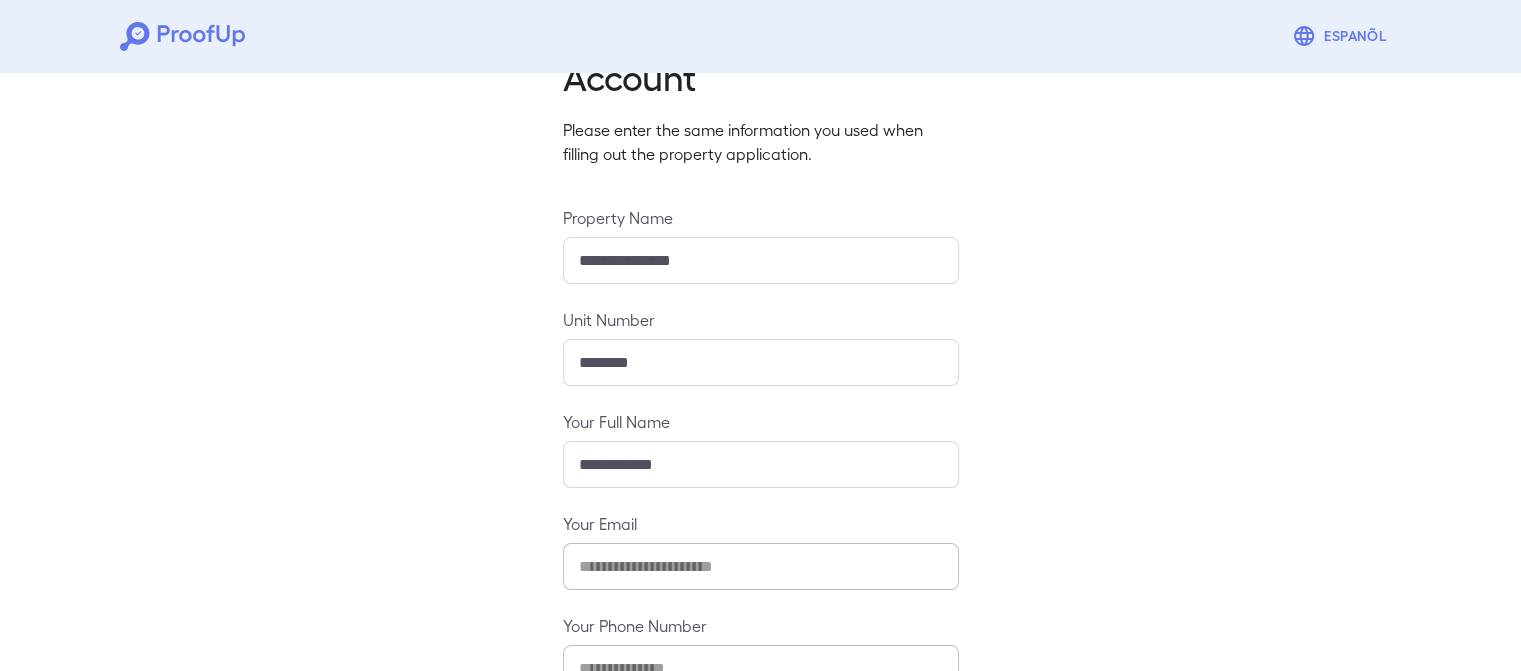 scroll, scrollTop: 234, scrollLeft: 0, axis: vertical 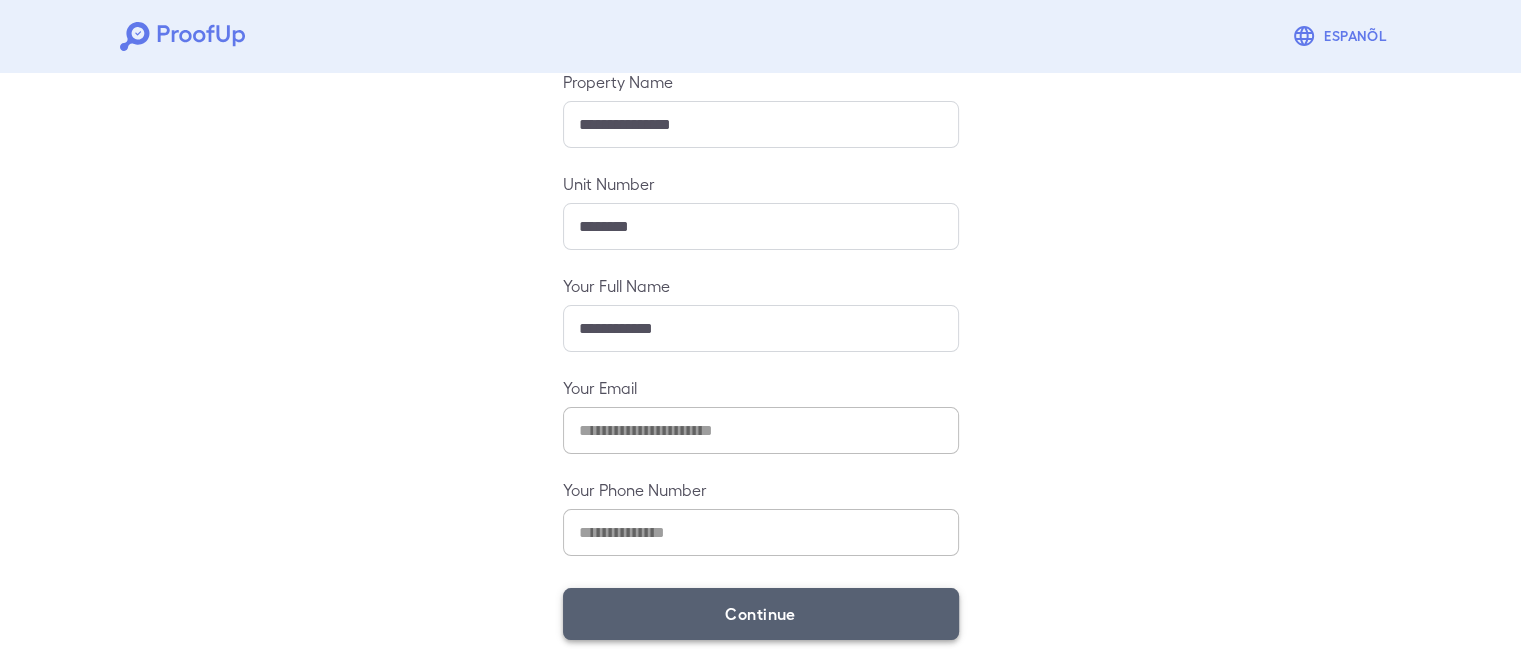 click on "Continue" at bounding box center [761, 614] 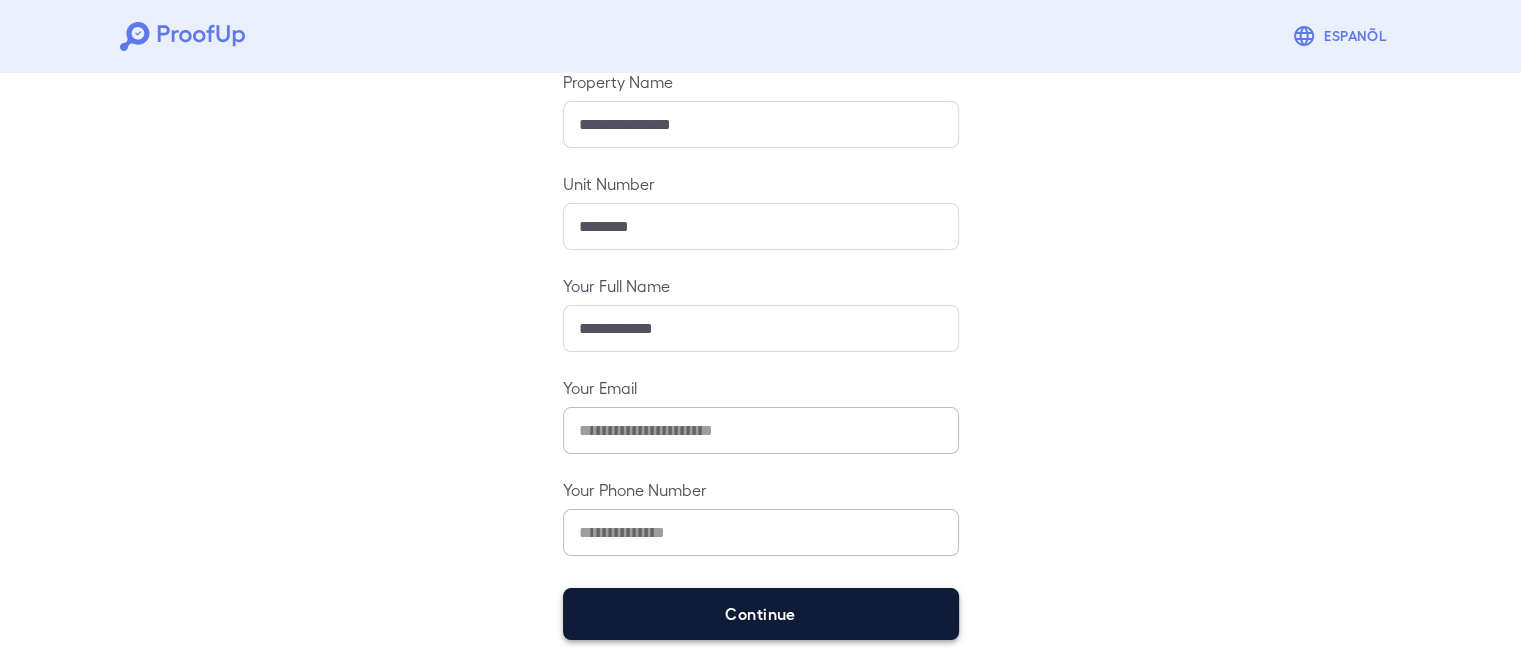 scroll, scrollTop: 206, scrollLeft: 0, axis: vertical 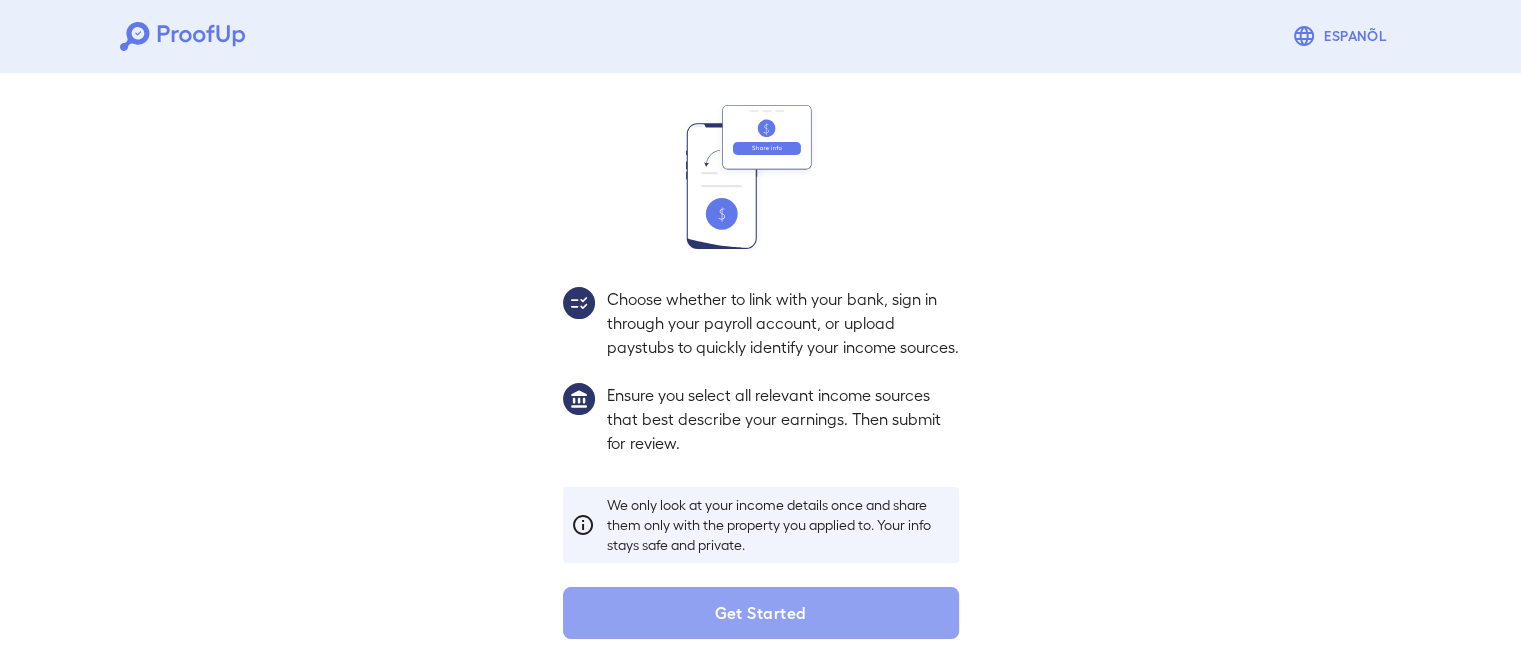 click on "Get Started" at bounding box center (761, 613) 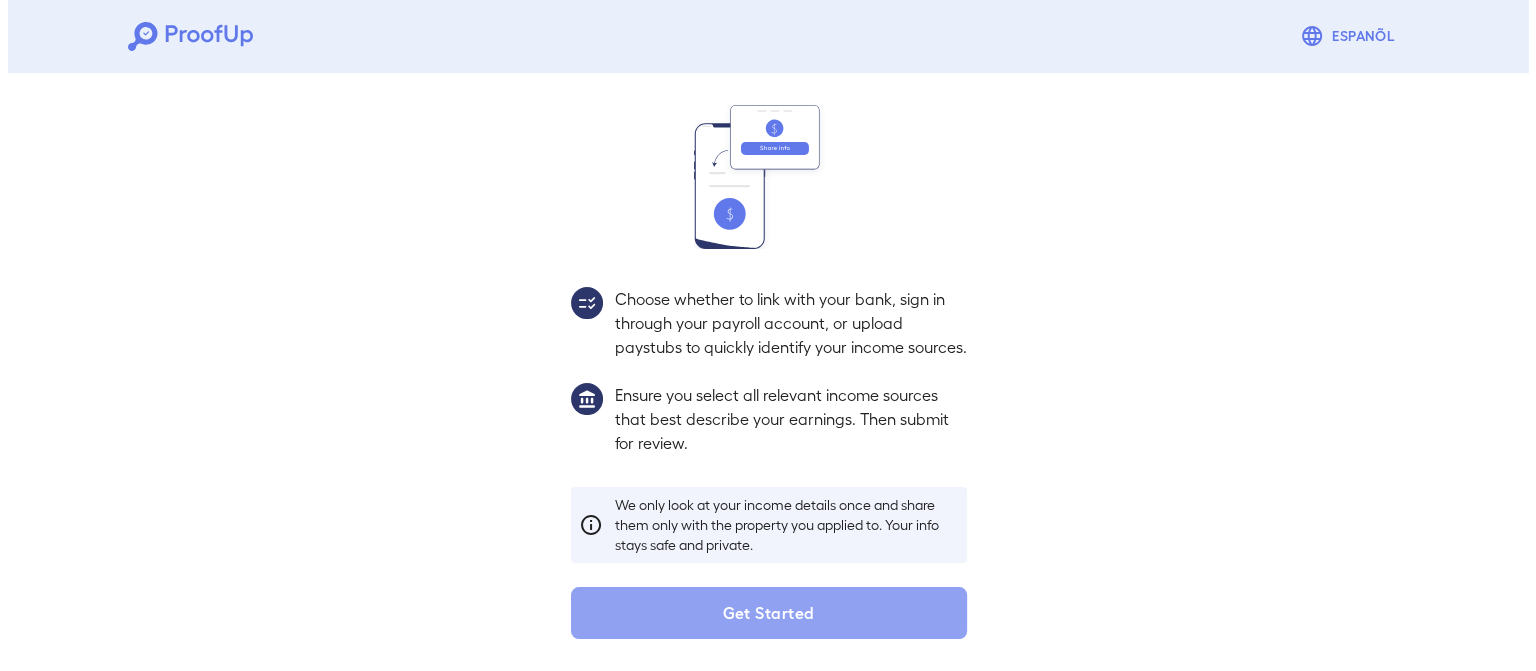 scroll, scrollTop: 92, scrollLeft: 0, axis: vertical 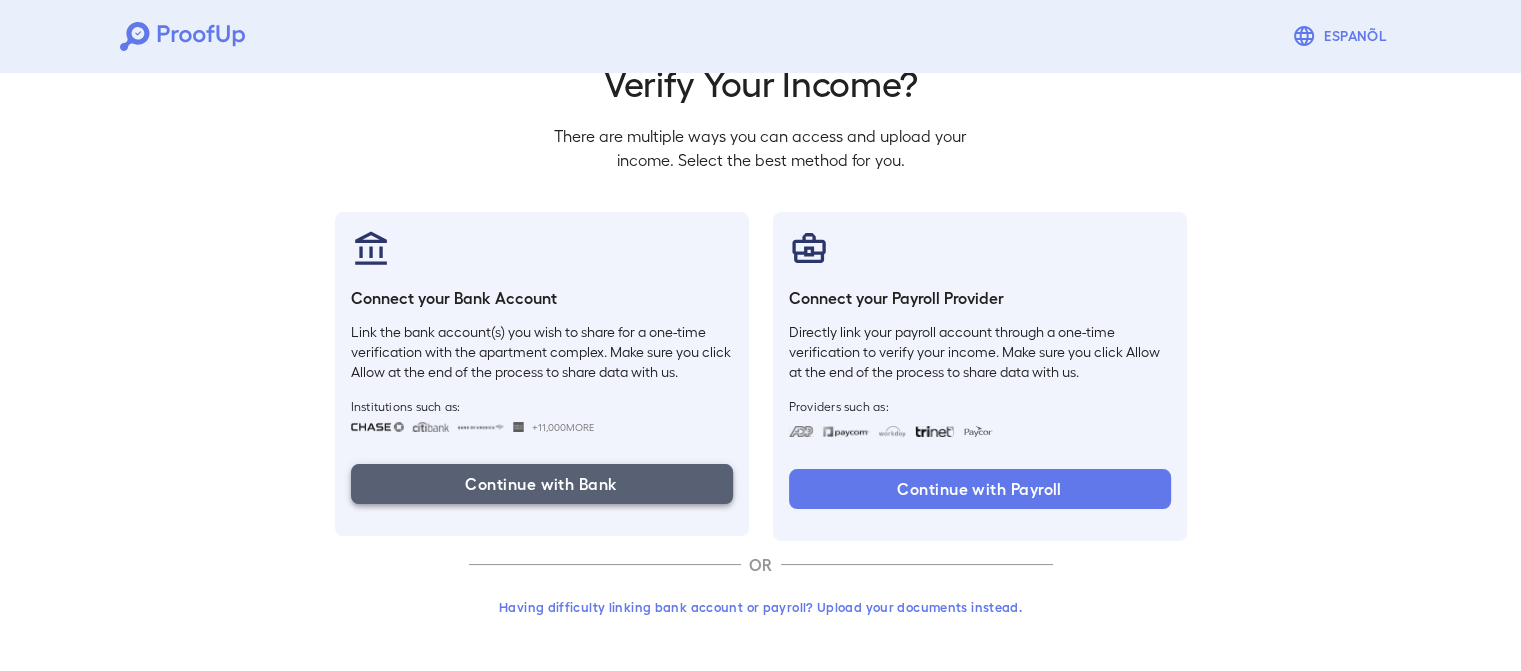 click on "Continue with Bank" at bounding box center (542, 484) 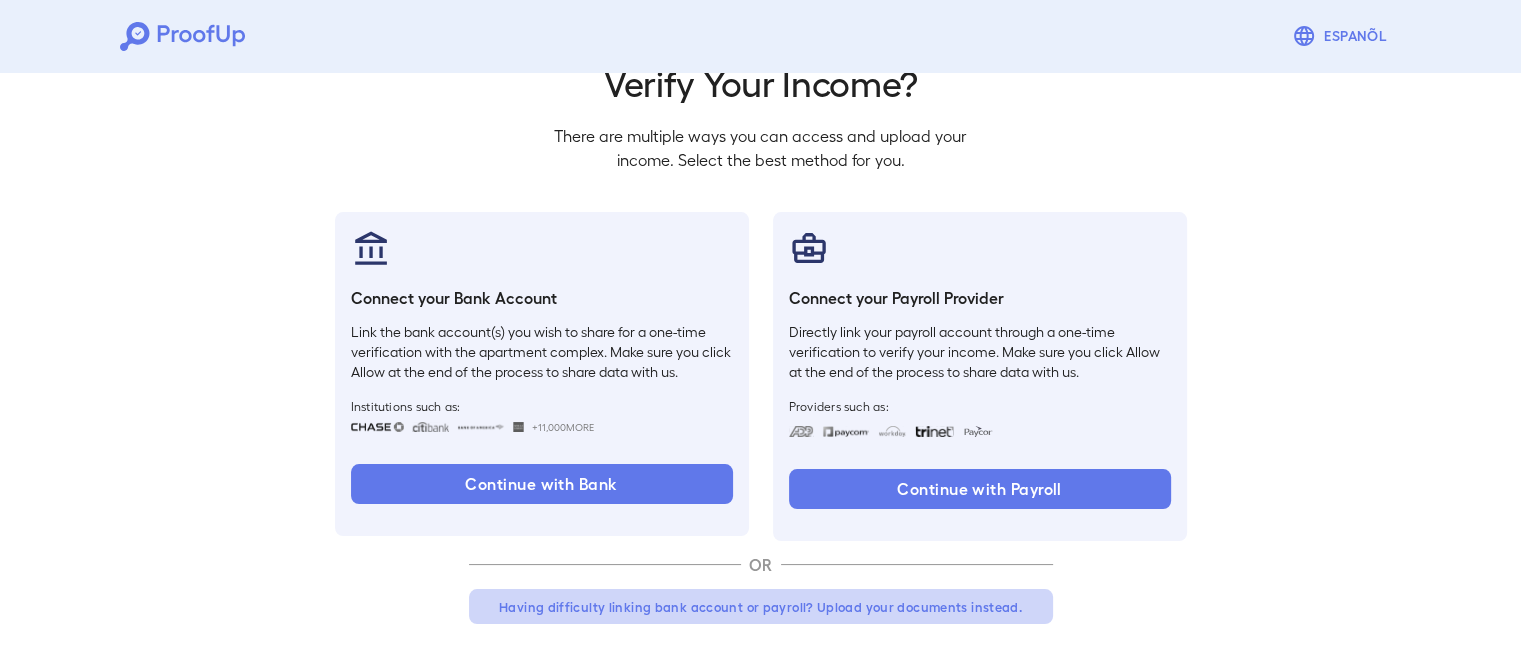 click on "Having difficulty linking bank account or payroll? Upload your documents instead." at bounding box center [761, 607] 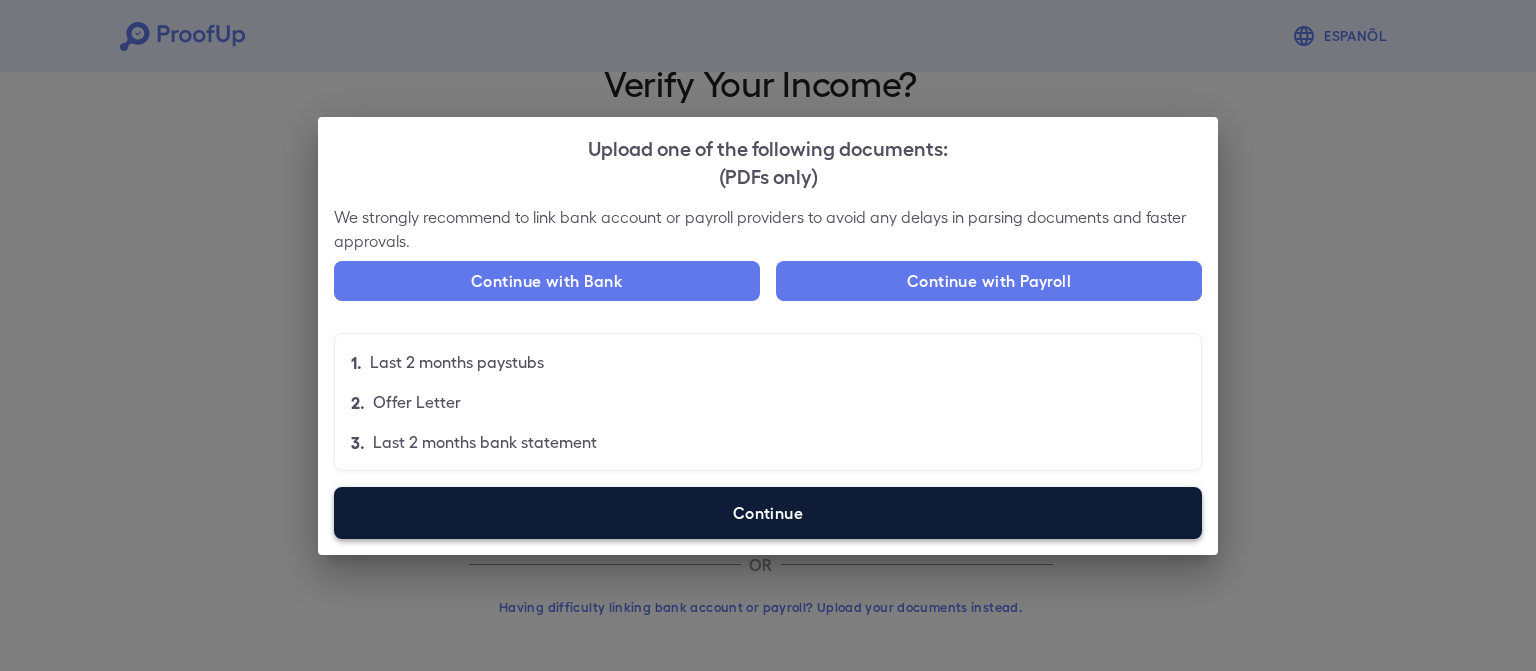 click on "Continue" at bounding box center [768, 513] 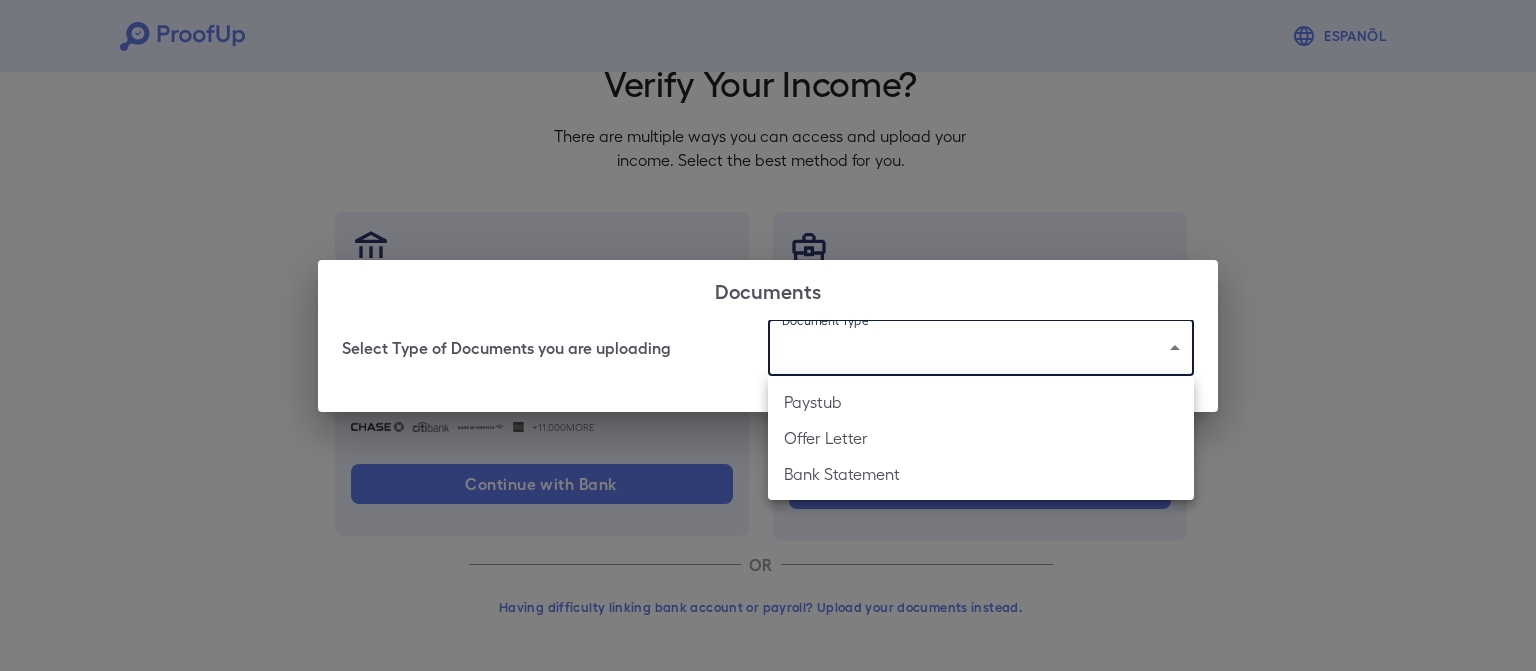 click on "Espanõl Go back How Would You Like to Verify Your Income? There are multiple ways you can access and upload your income. Select the best method for you. Connect your Bank Account Link the bank account(s) you wish to share for a one-time verification with the apartment complex. Make sure you click Allow at the end of the process to share data with us. Institutions such as: +11,000  More Continue with Bank Connect your Payroll Provider Directly link your payroll account through a one-time verification to verify your income. Make sure you click Allow at the end of the process to share data with us. Providers such as: Continue with Payroll OR Having difficulty linking bank account or payroll? Upload your documents instead. Documents Select Type of Documents you are uploading Document Type ​ ​ Paystub Offer Letter Bank Statement" at bounding box center [768, 290] 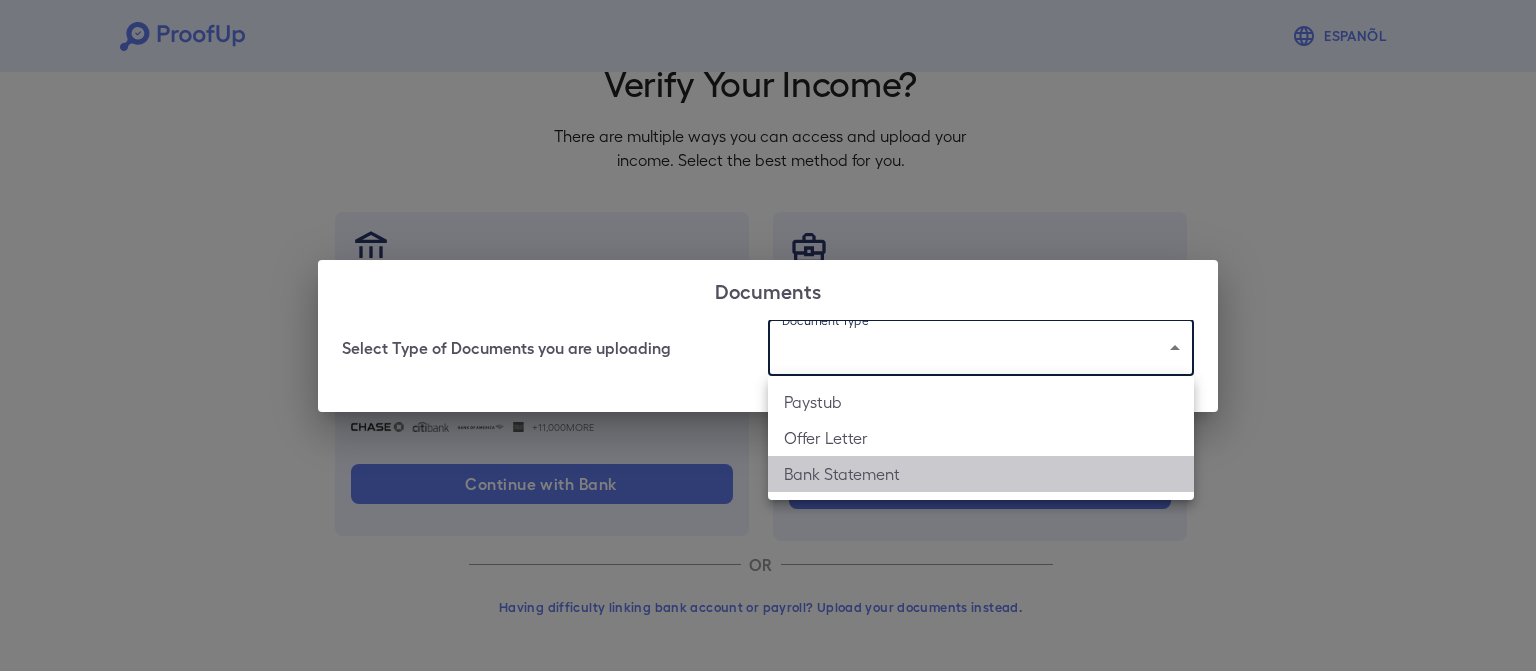 click on "Bank Statement" at bounding box center [981, 474] 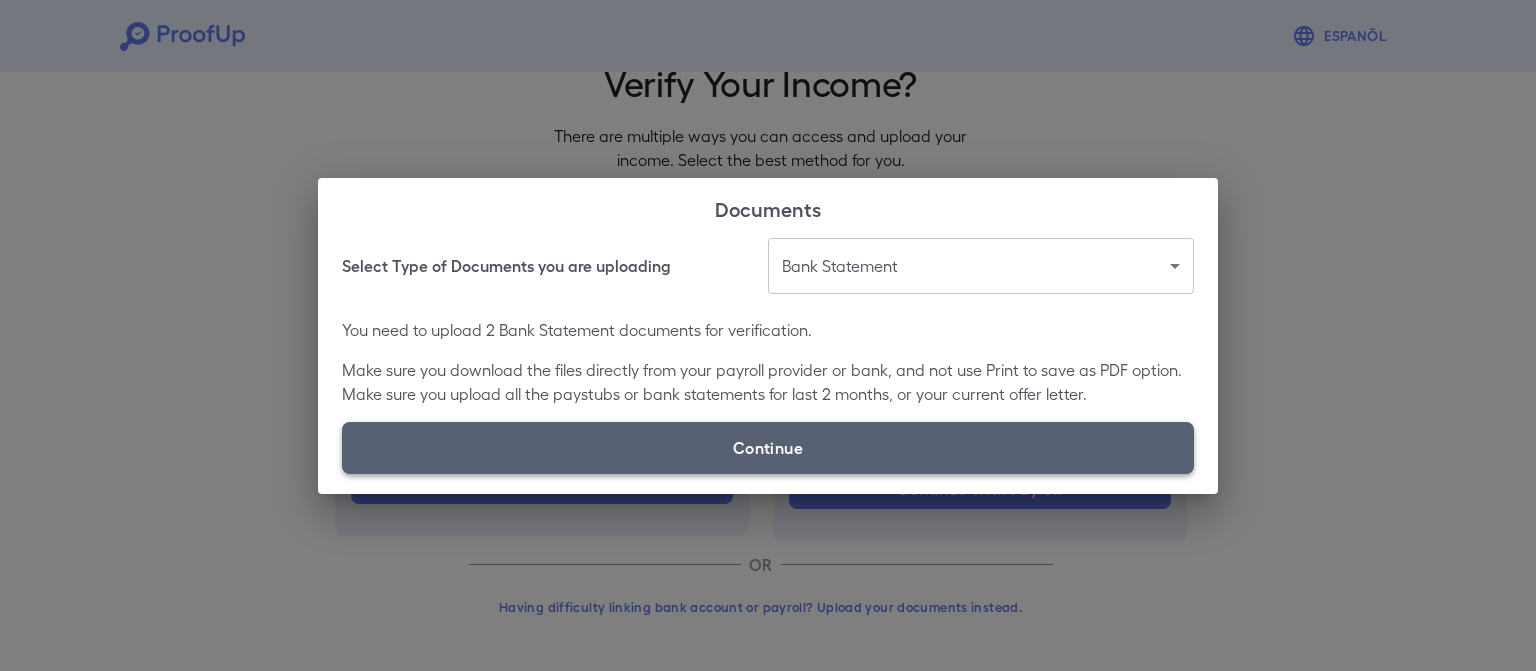 click on "Continue" at bounding box center [768, 448] 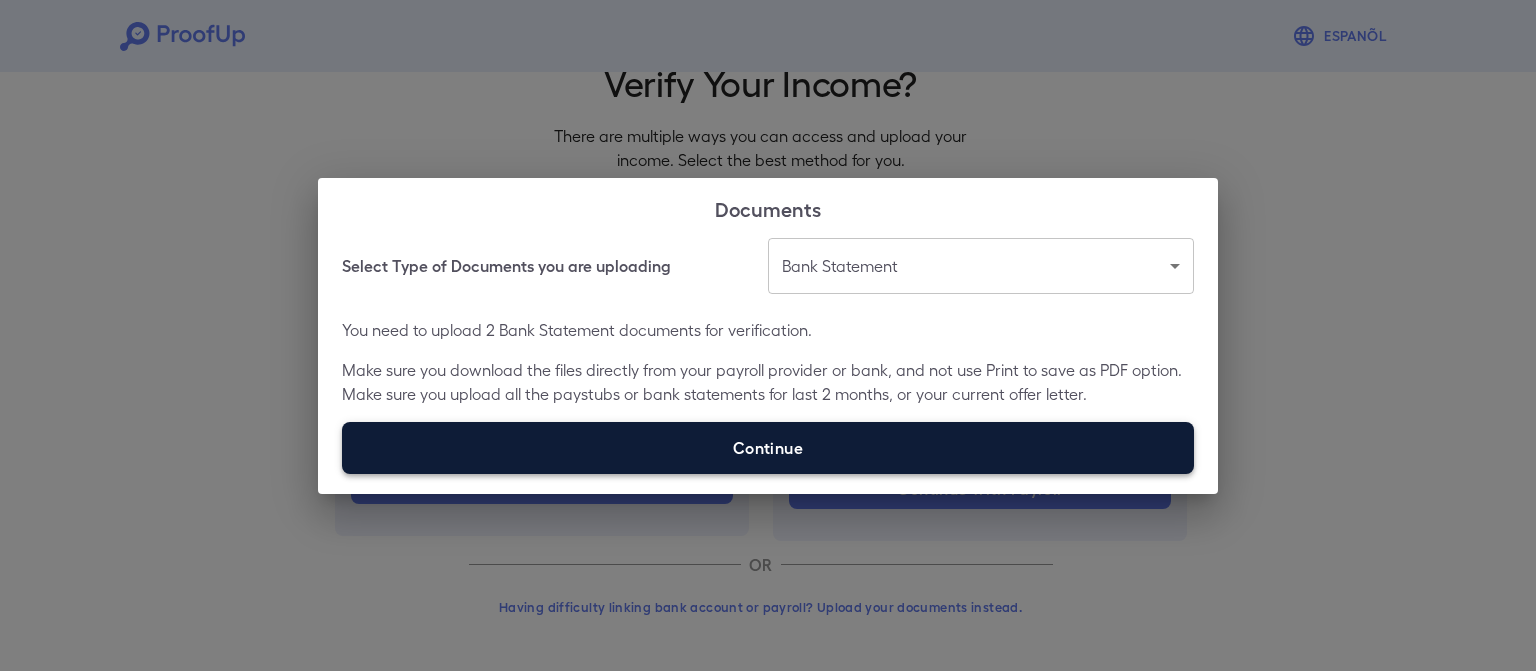 click on "Continue" at bounding box center (768, 448) 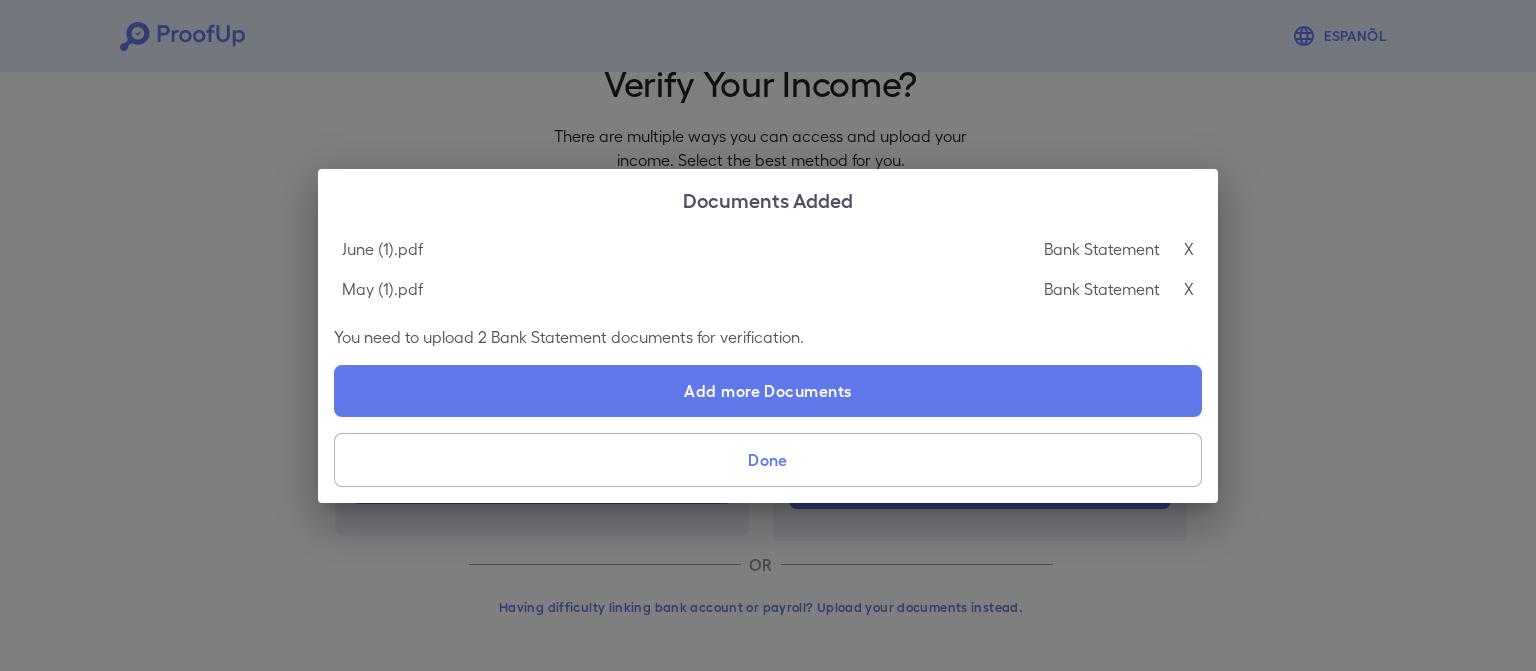 click on "Done" at bounding box center [768, 460] 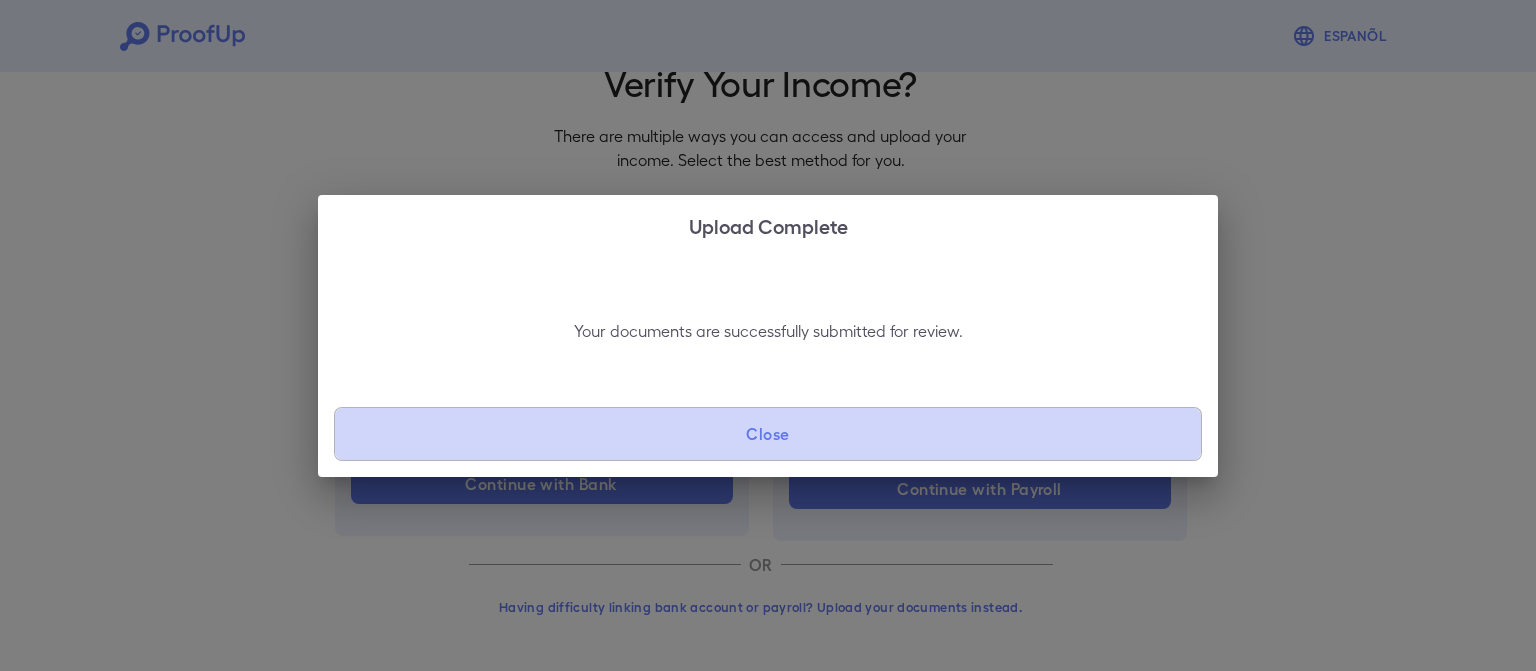 click on "Close" at bounding box center [768, 434] 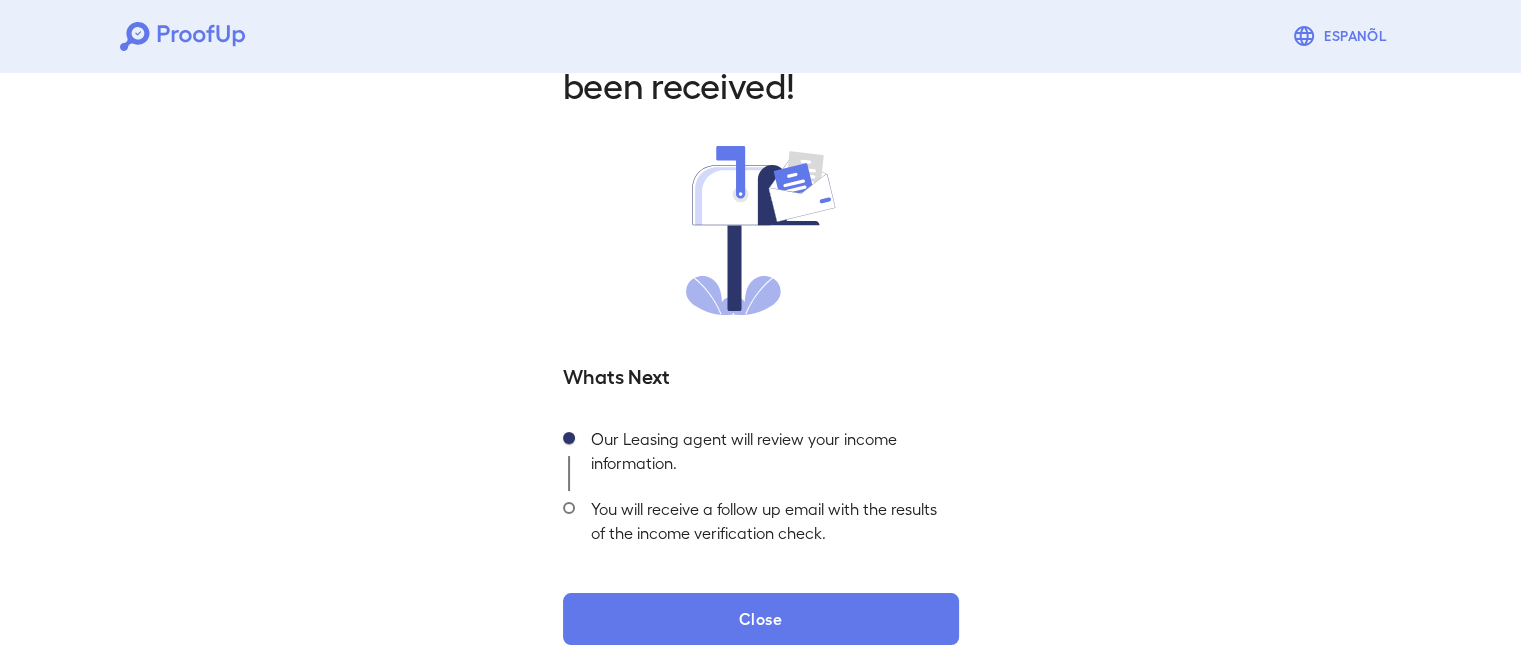 scroll, scrollTop: 95, scrollLeft: 0, axis: vertical 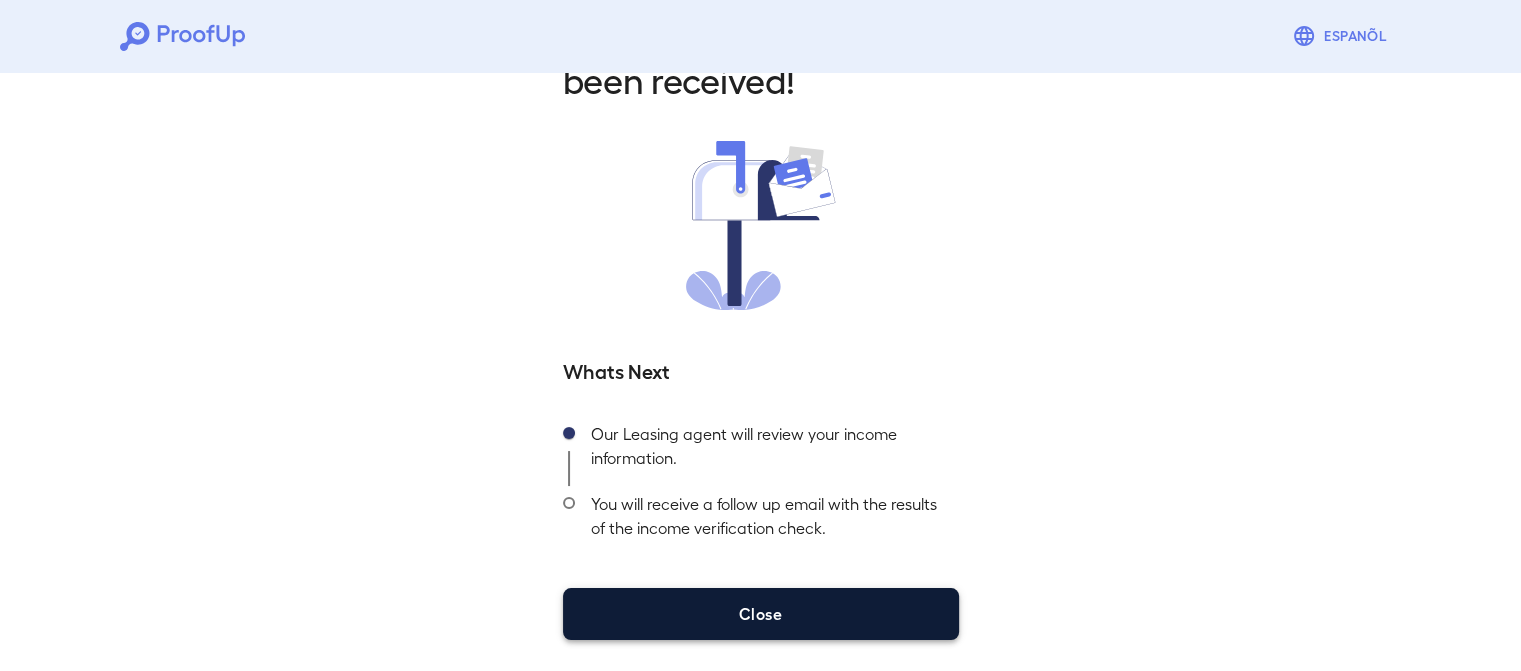 click on "Close" at bounding box center (761, 614) 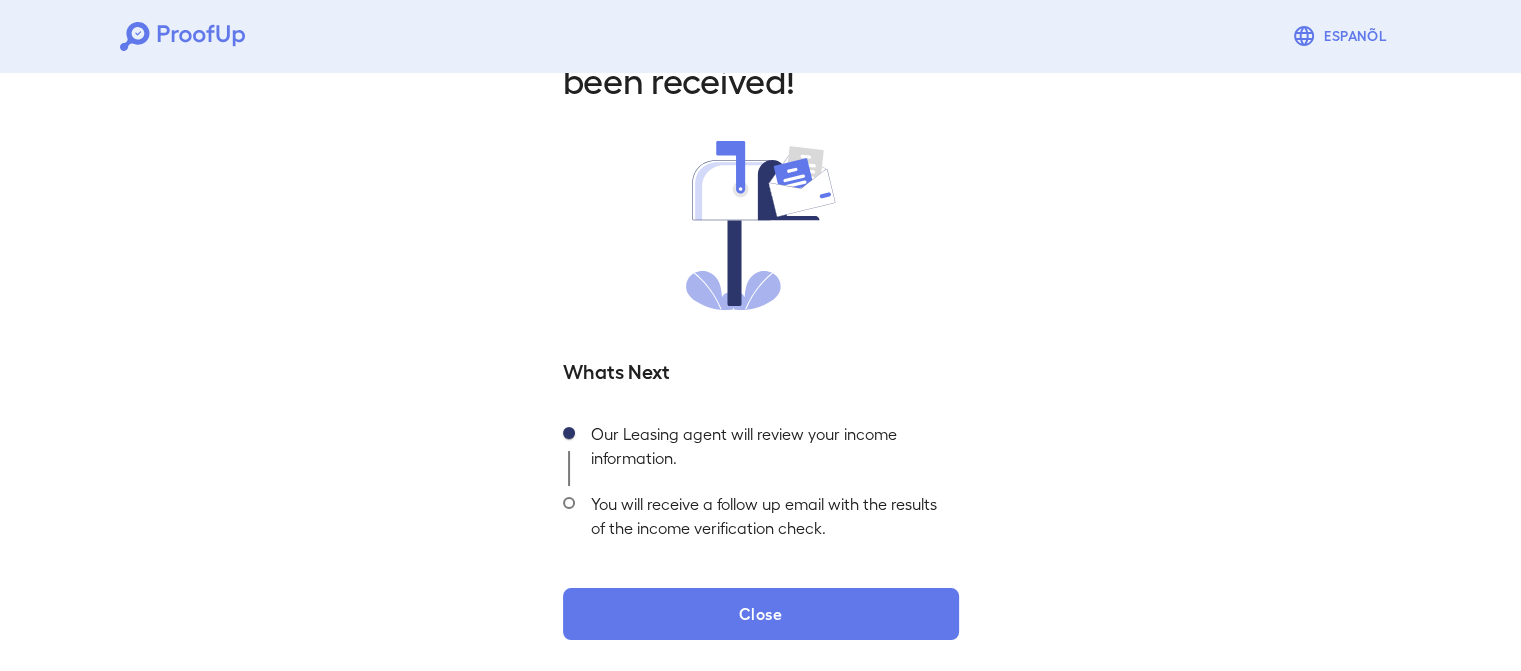 drag, startPoint x: 697, startPoint y: 614, endPoint x: 1142, endPoint y: 336, distance: 524.699 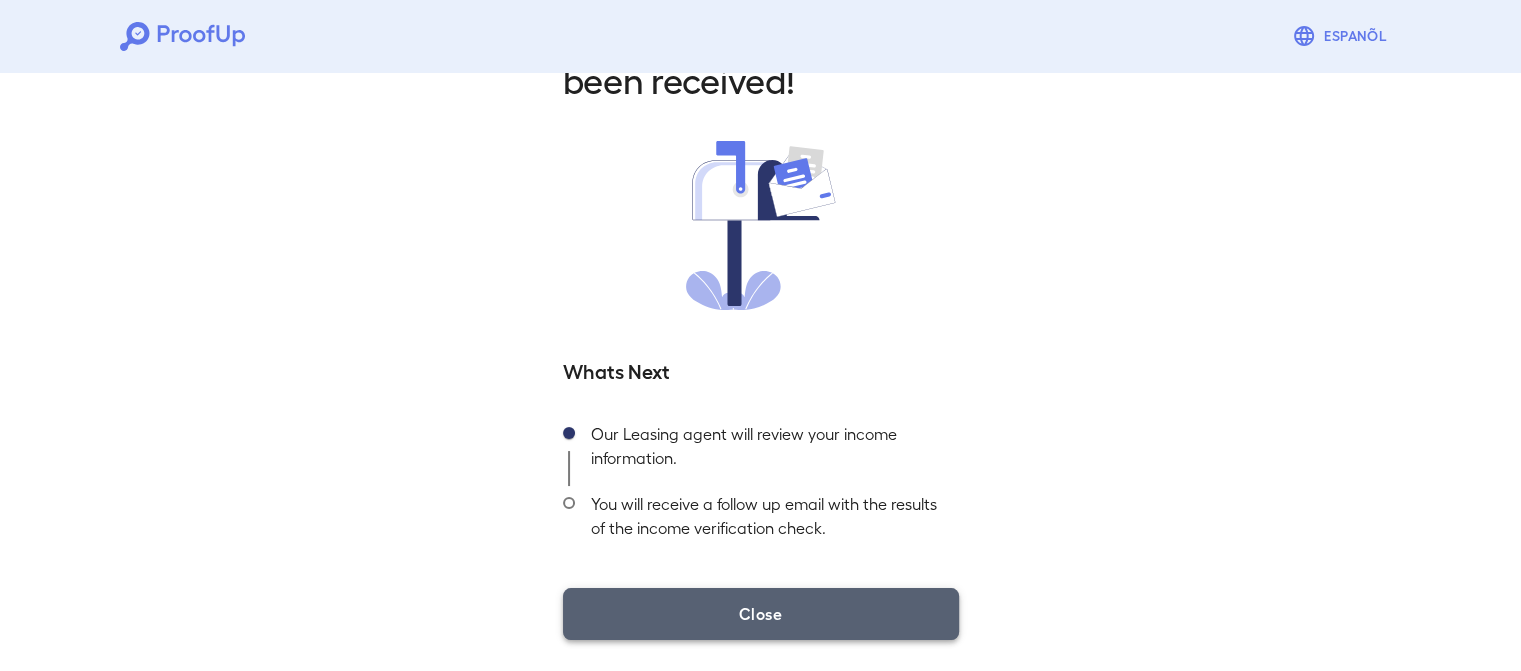 click on "Close" at bounding box center [761, 614] 